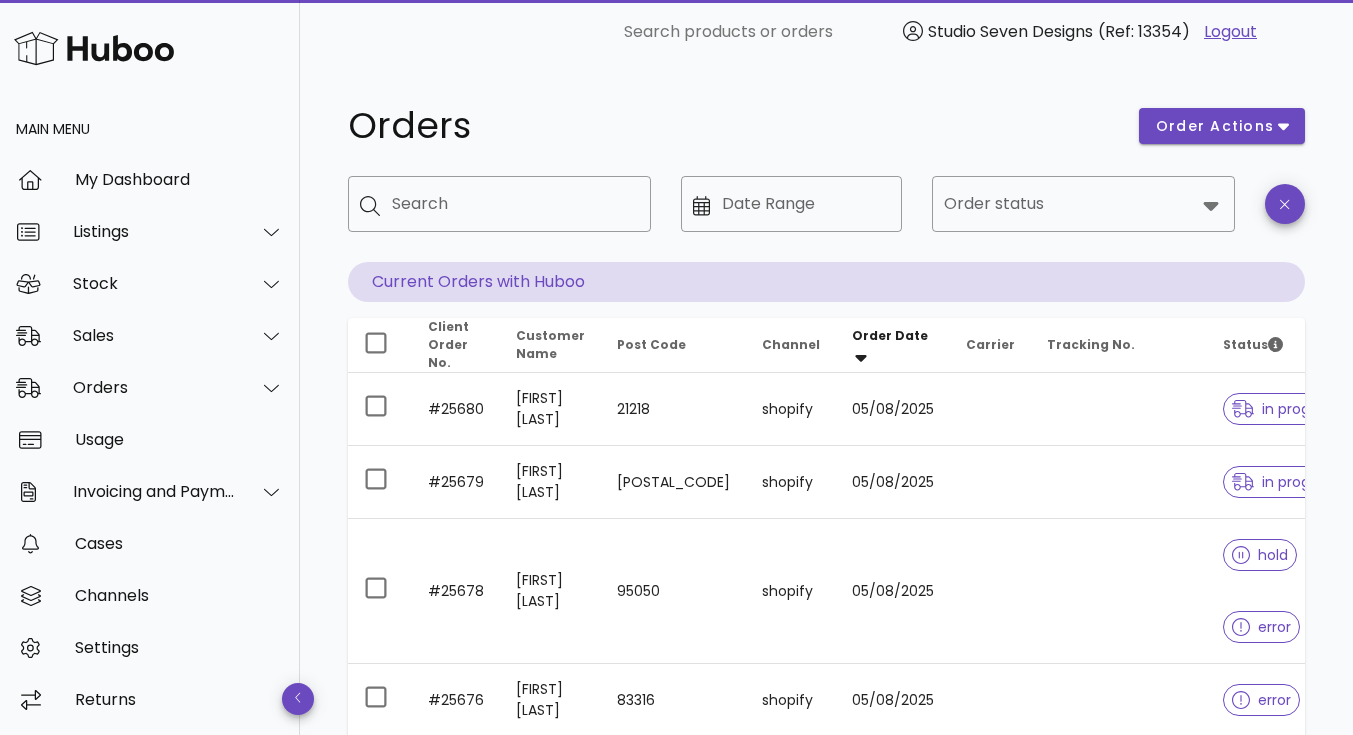 scroll, scrollTop: 0, scrollLeft: 0, axis: both 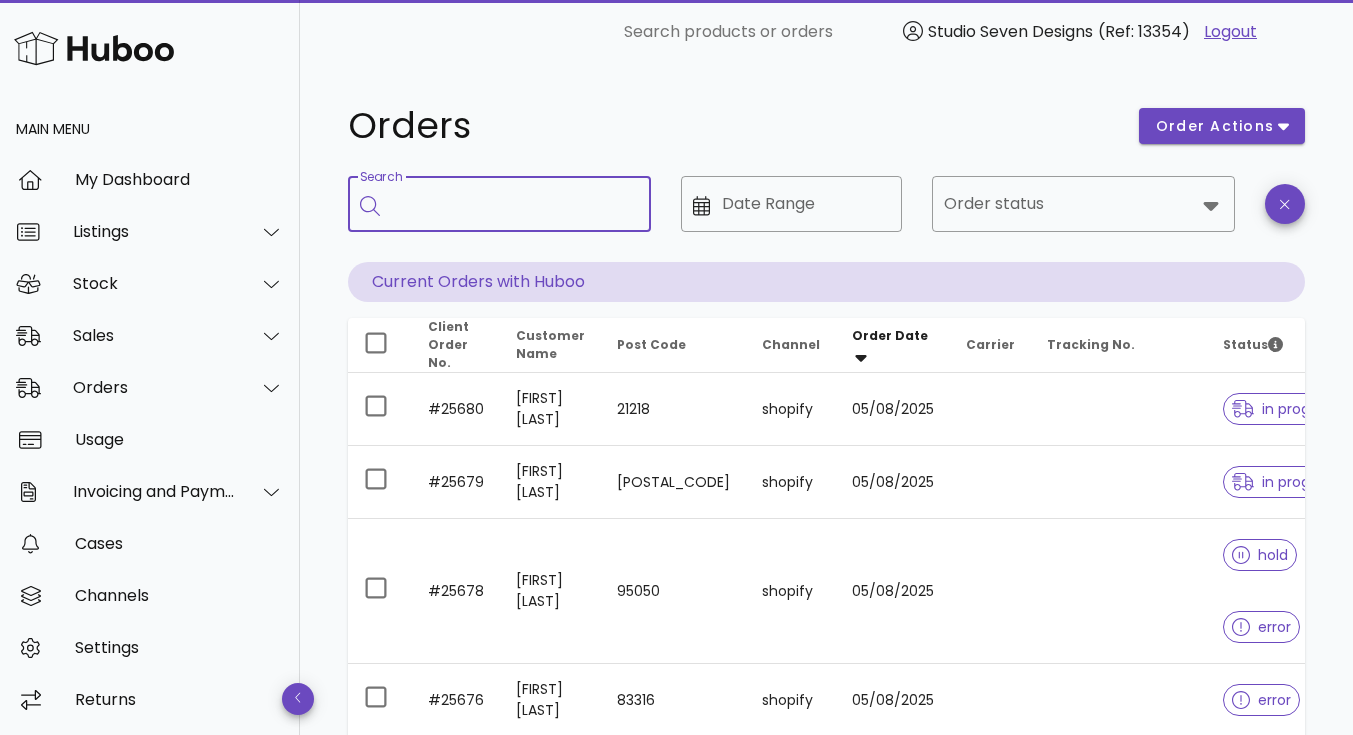 click on "Search" at bounding box center [513, 204] 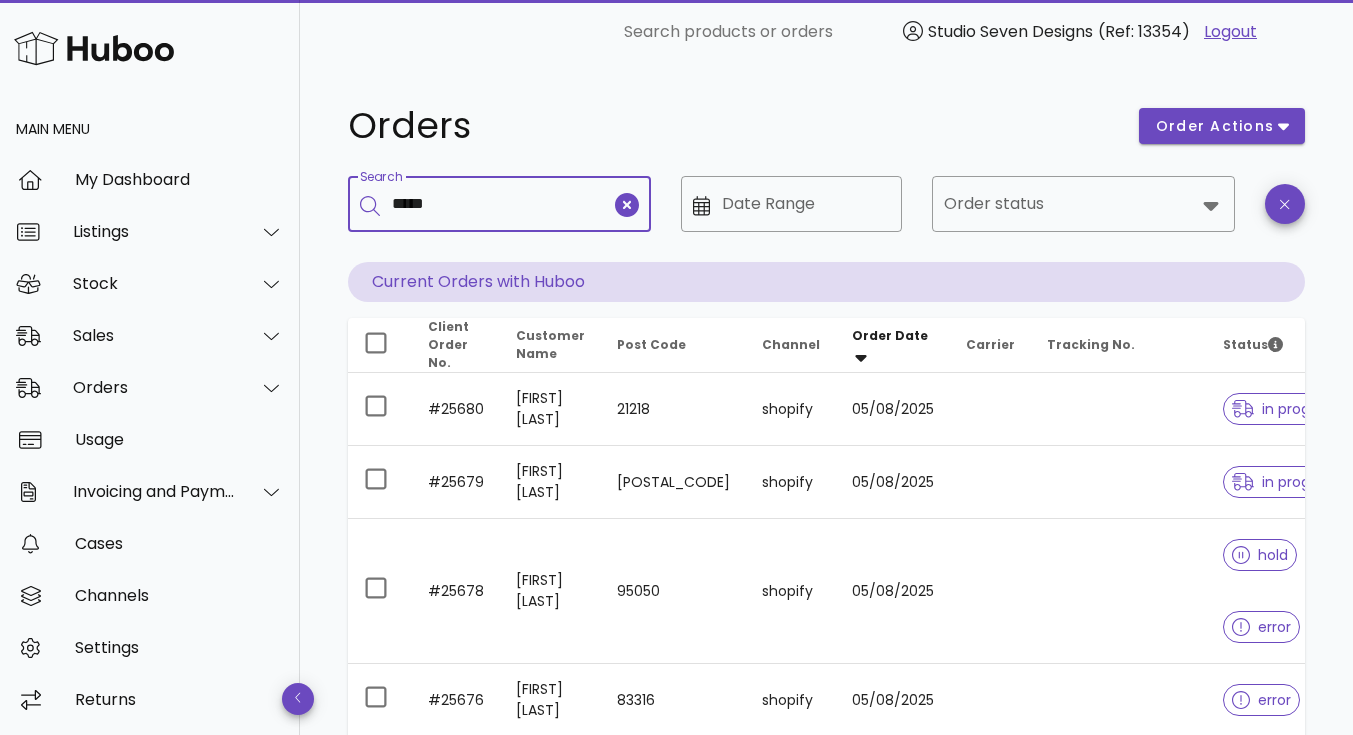 type on "*****" 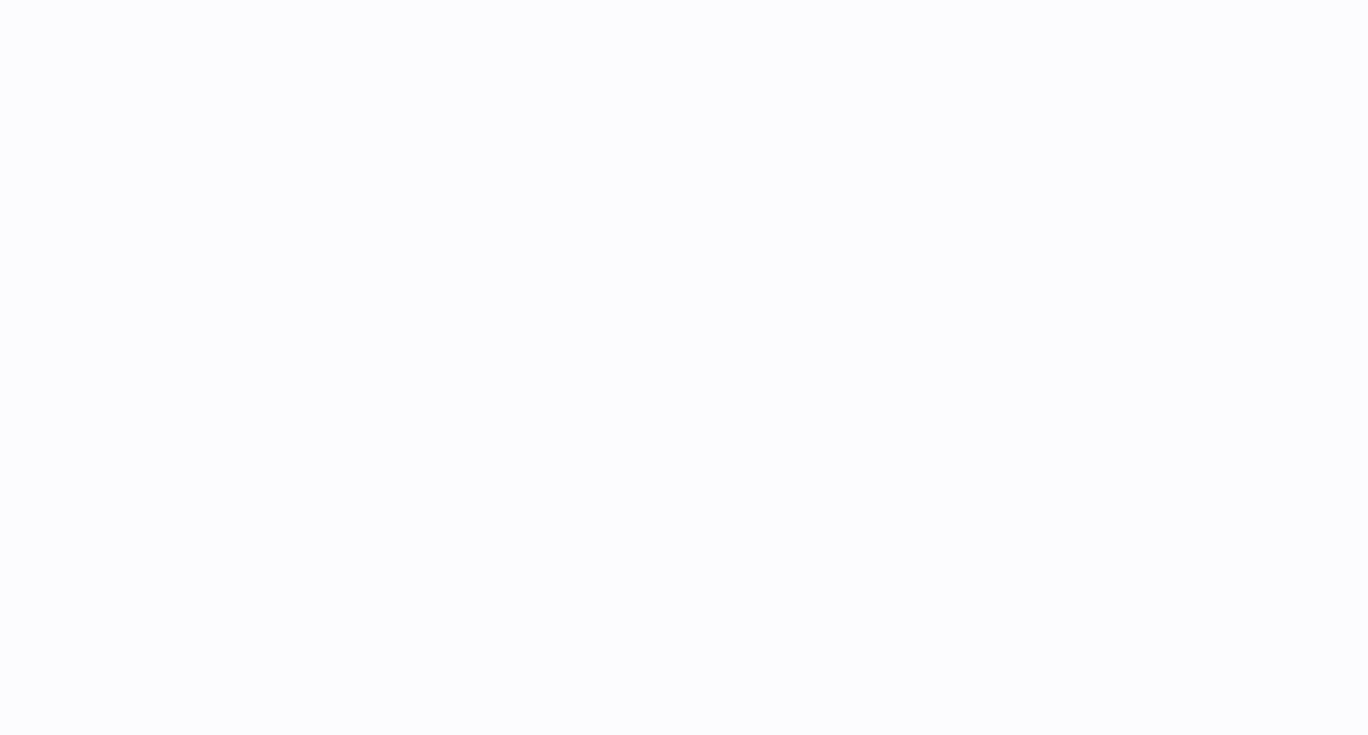 scroll, scrollTop: 0, scrollLeft: 0, axis: both 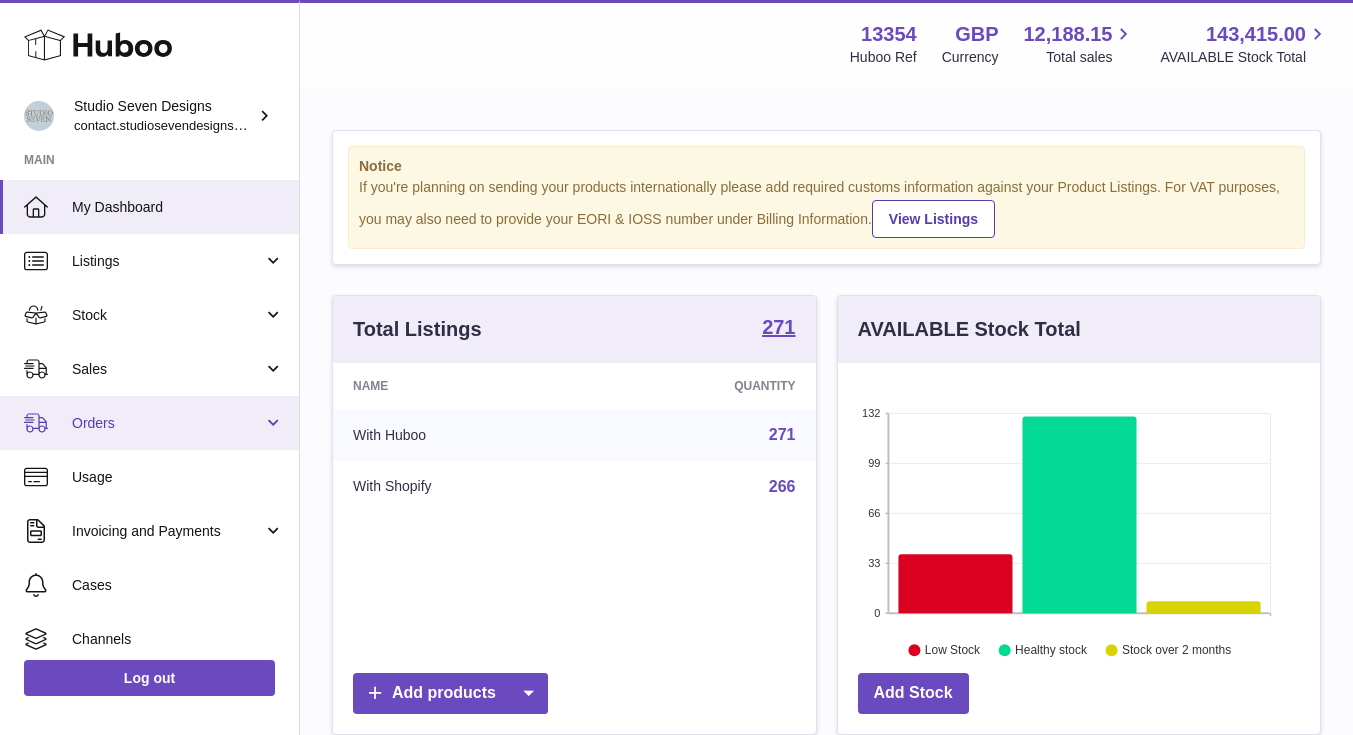 click on "Orders" at bounding box center [167, 423] 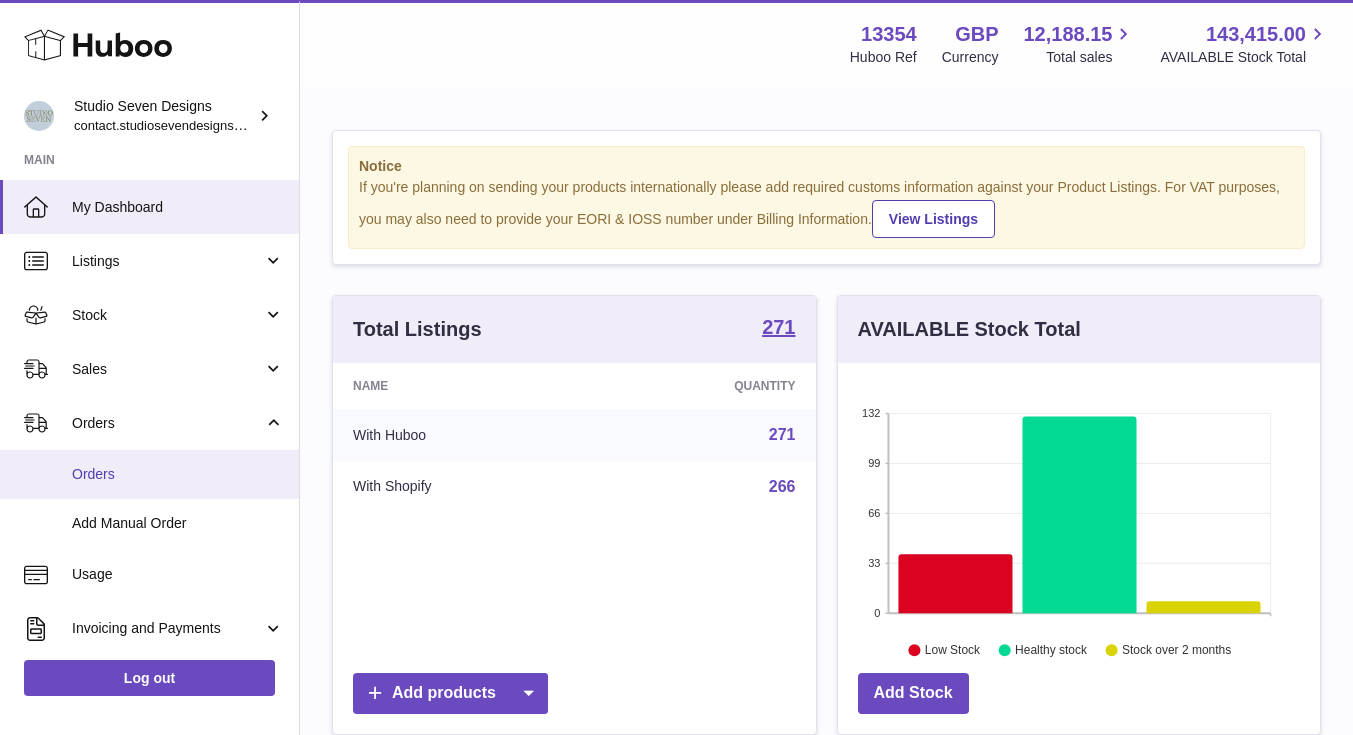 click on "Orders" at bounding box center (178, 474) 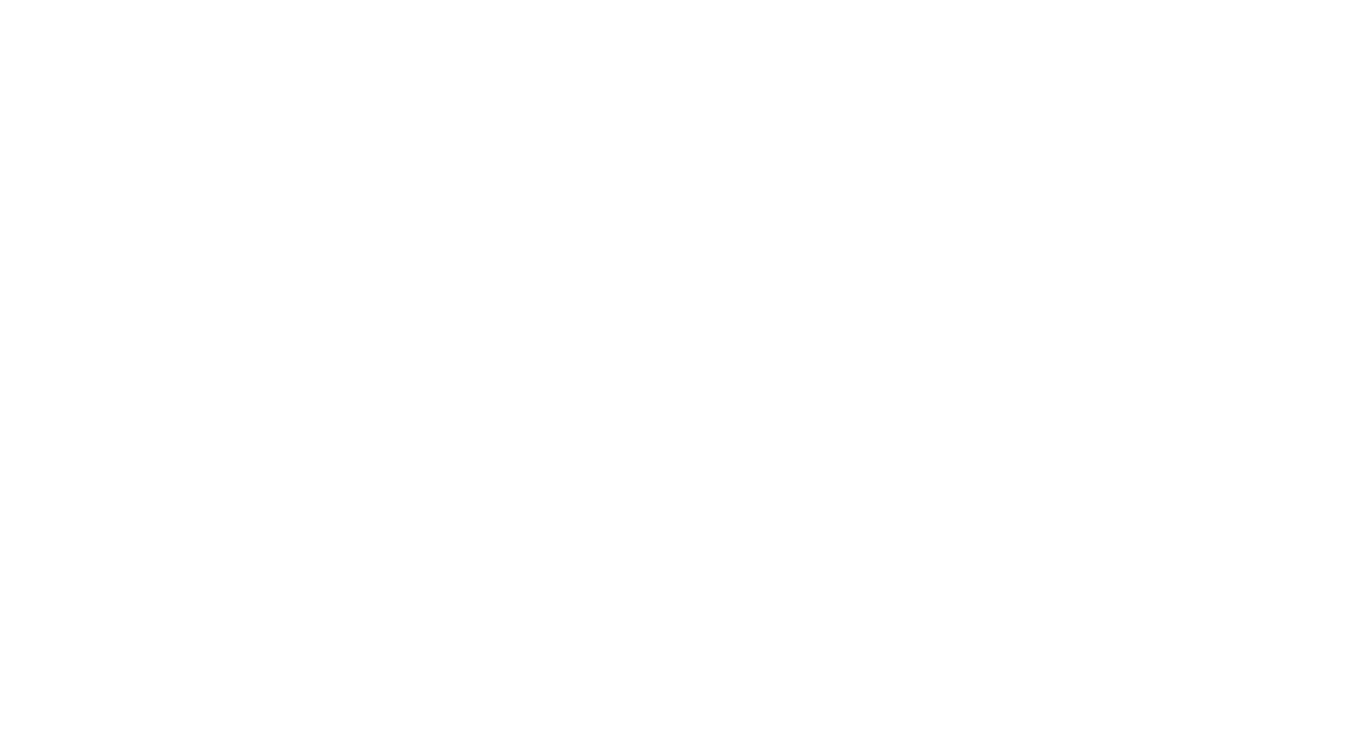 scroll, scrollTop: 0, scrollLeft: 0, axis: both 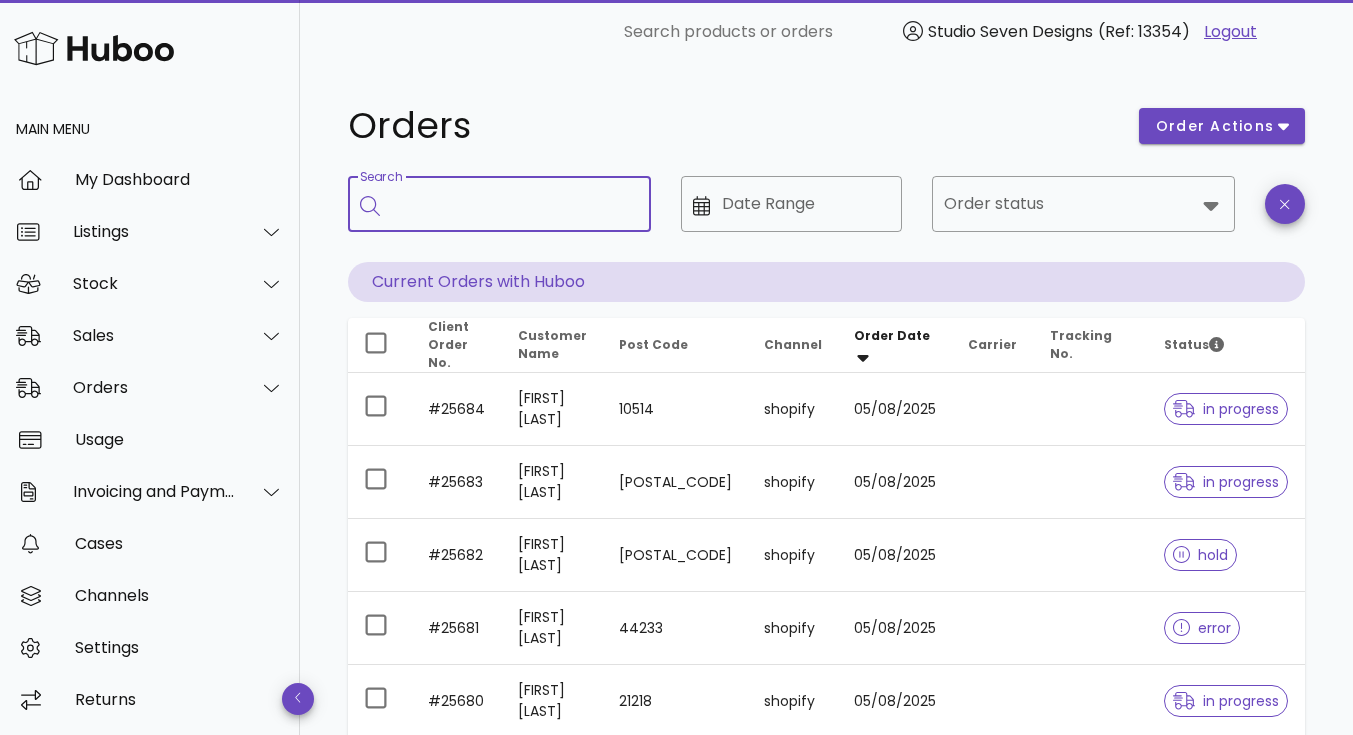 click on "Search" at bounding box center (513, 204) 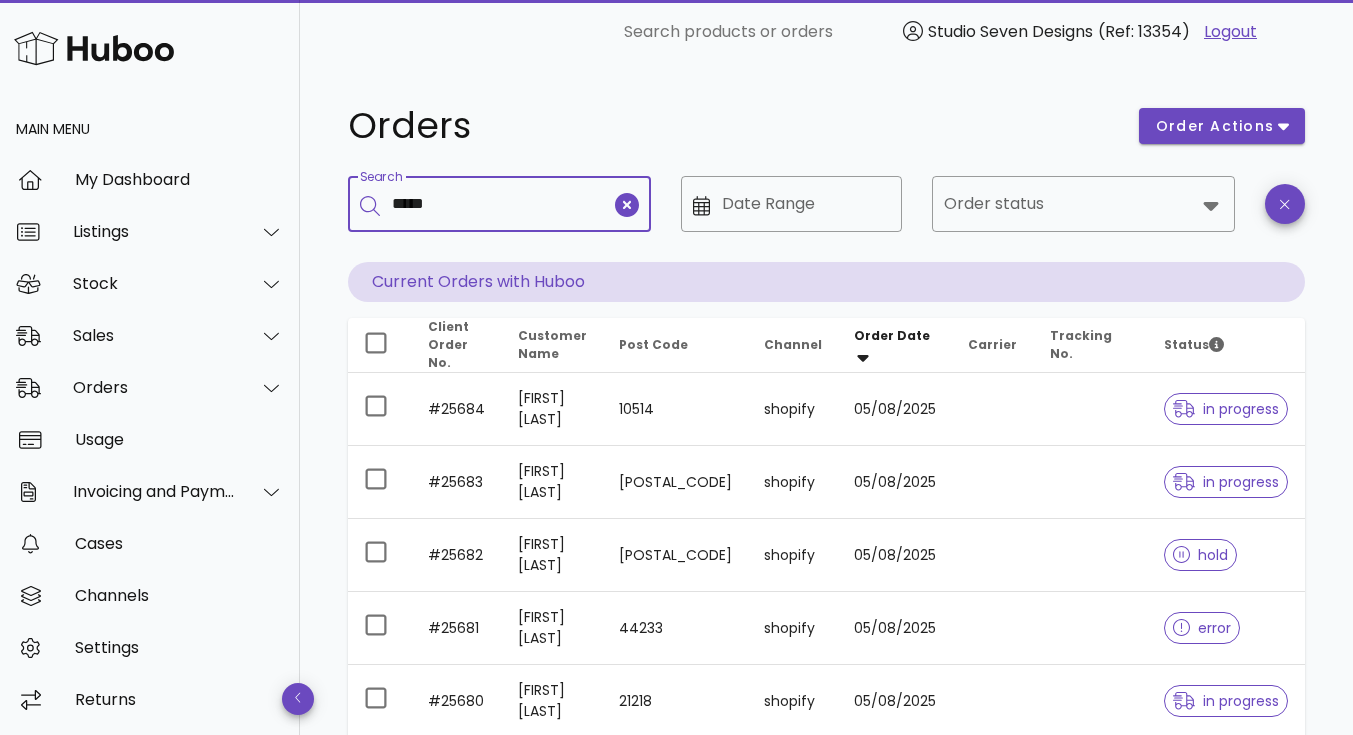 type on "*****" 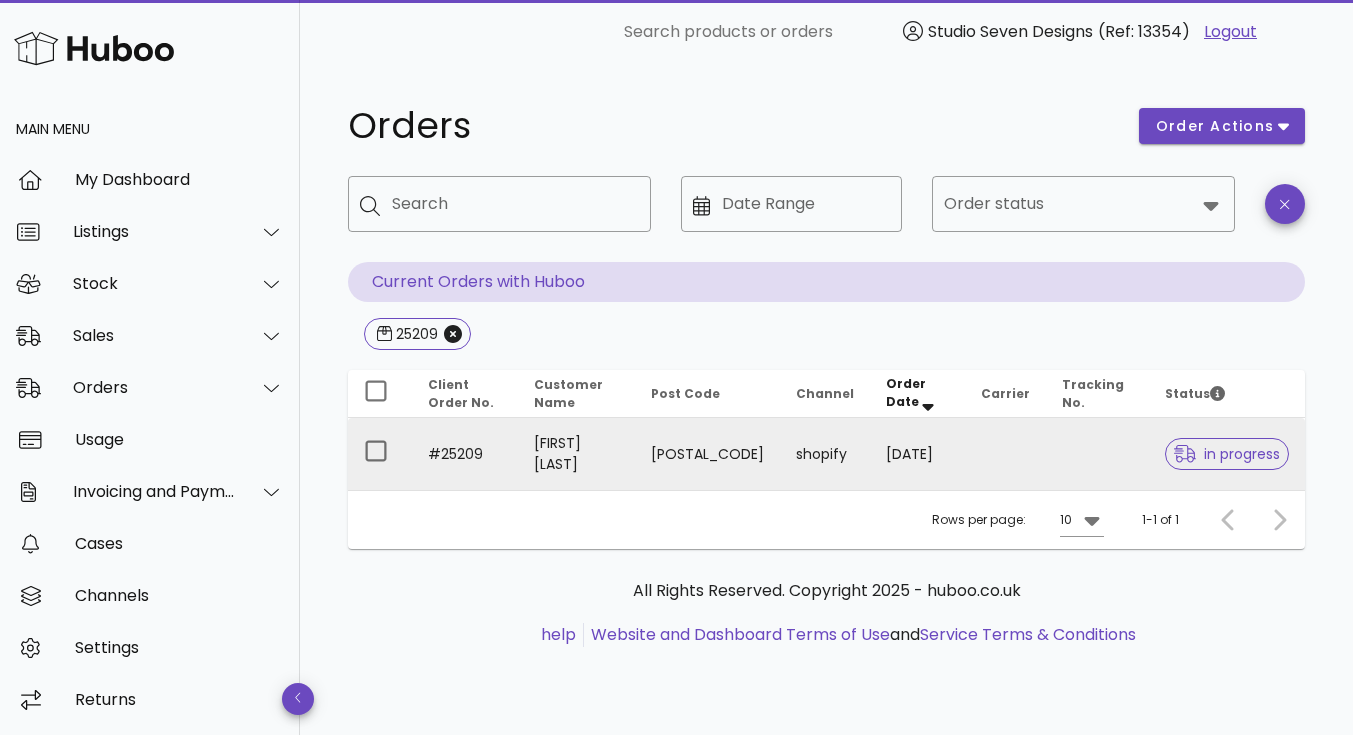 click on "[FIRST] [LAST]" at bounding box center [576, 454] 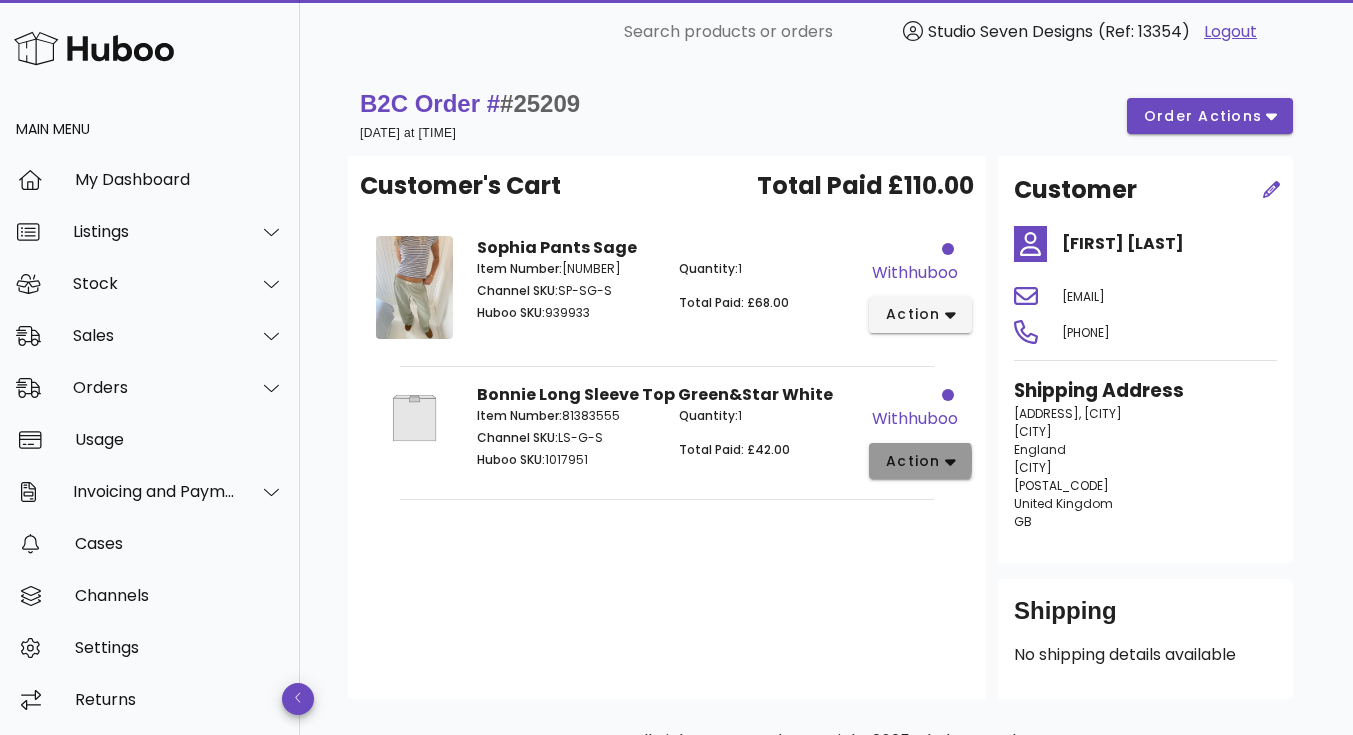 click 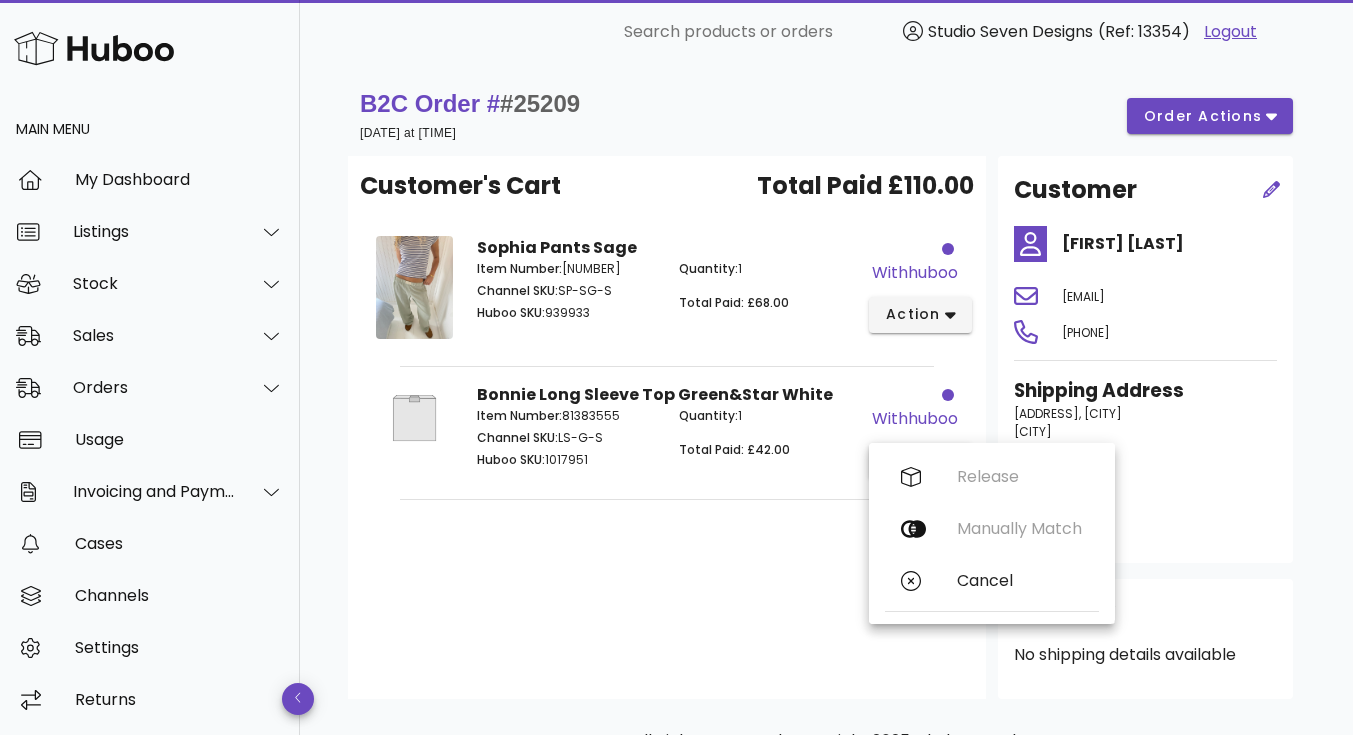 click on "Customer's Cart Total Paid £110.00 Sophia Pants Sage Item Number:  23940016  Channel SKU:  SP-SG-S  Huboo SKU:  939933  Quantity:  1 Total Paid: £68.00  withhuboo  action Bonnie Long Sleeve Top Green&Star White Item Number:  81383555  Channel SKU:  LS-G-S  Huboo SKU:  1017951  Quantity:  1 Total Paid: £42.00  withhuboo  action" at bounding box center (667, 427) 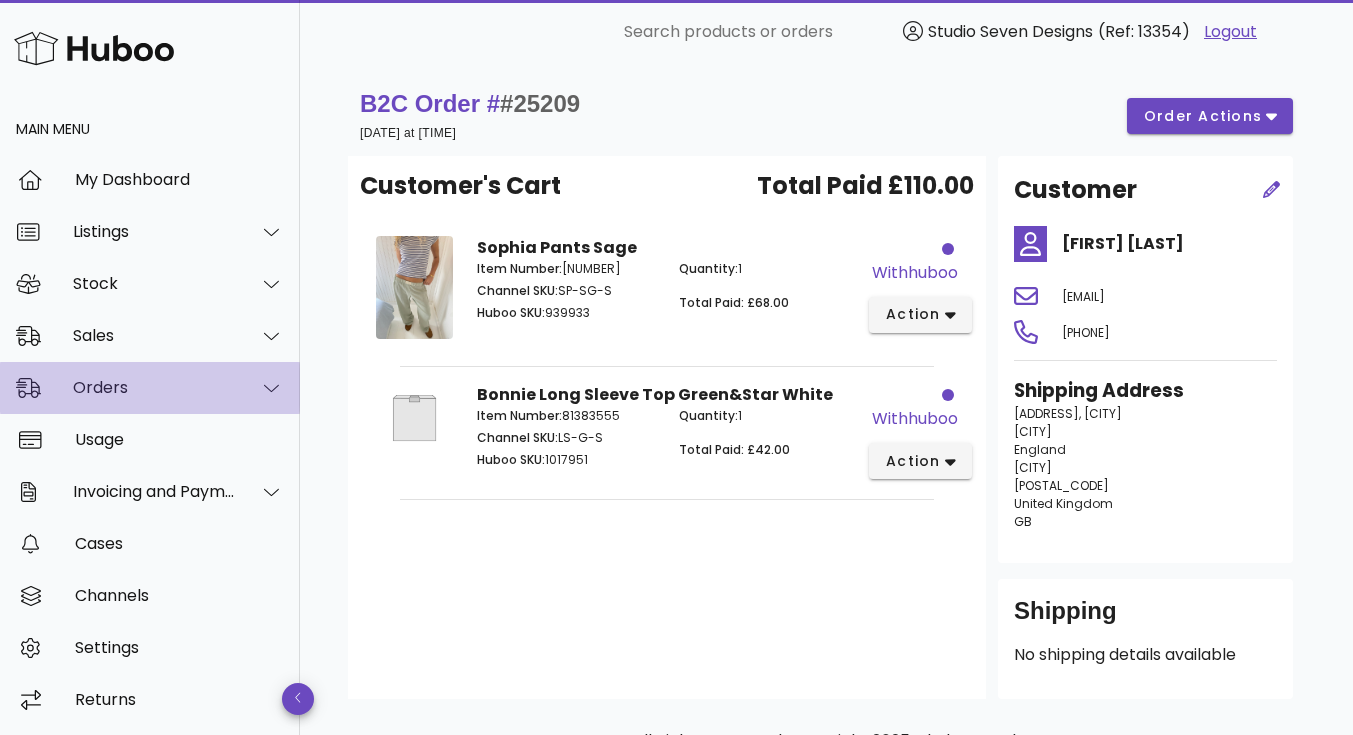 click on "Orders" at bounding box center [154, 387] 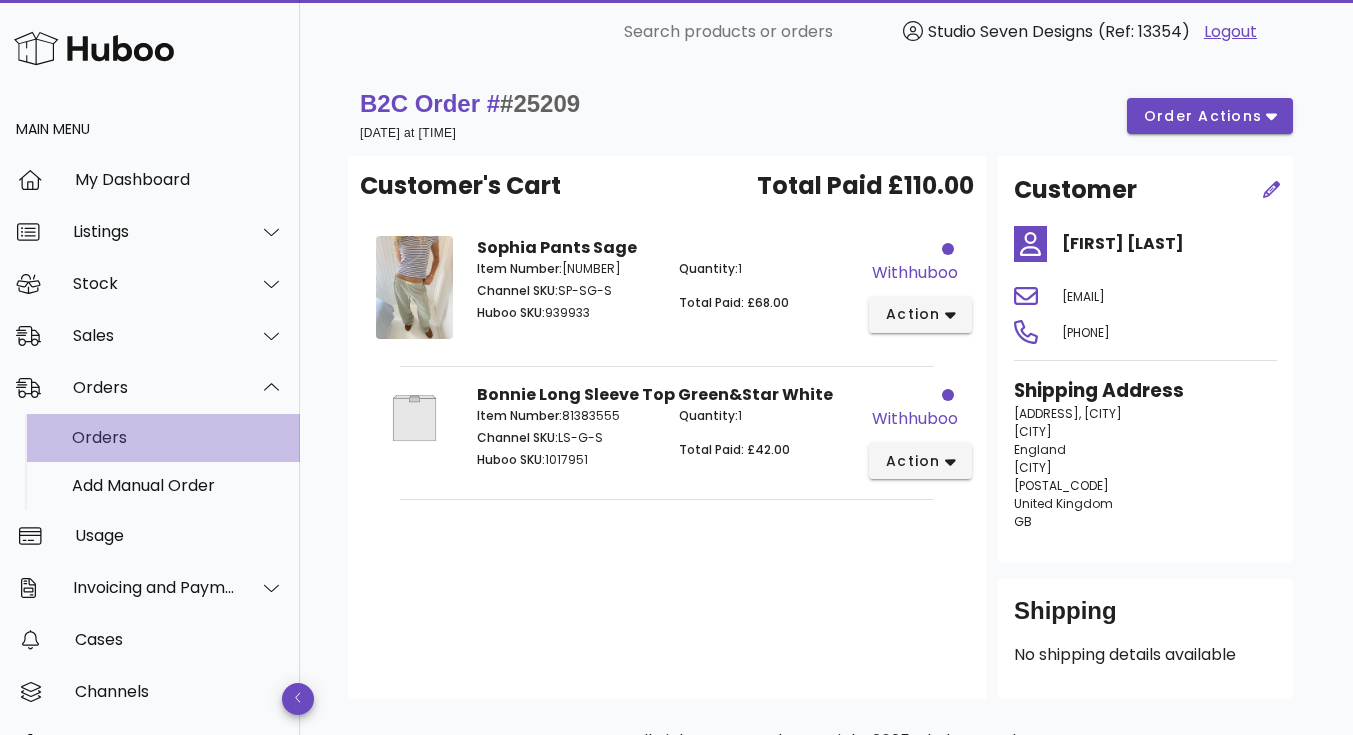 click on "Orders" at bounding box center (178, 437) 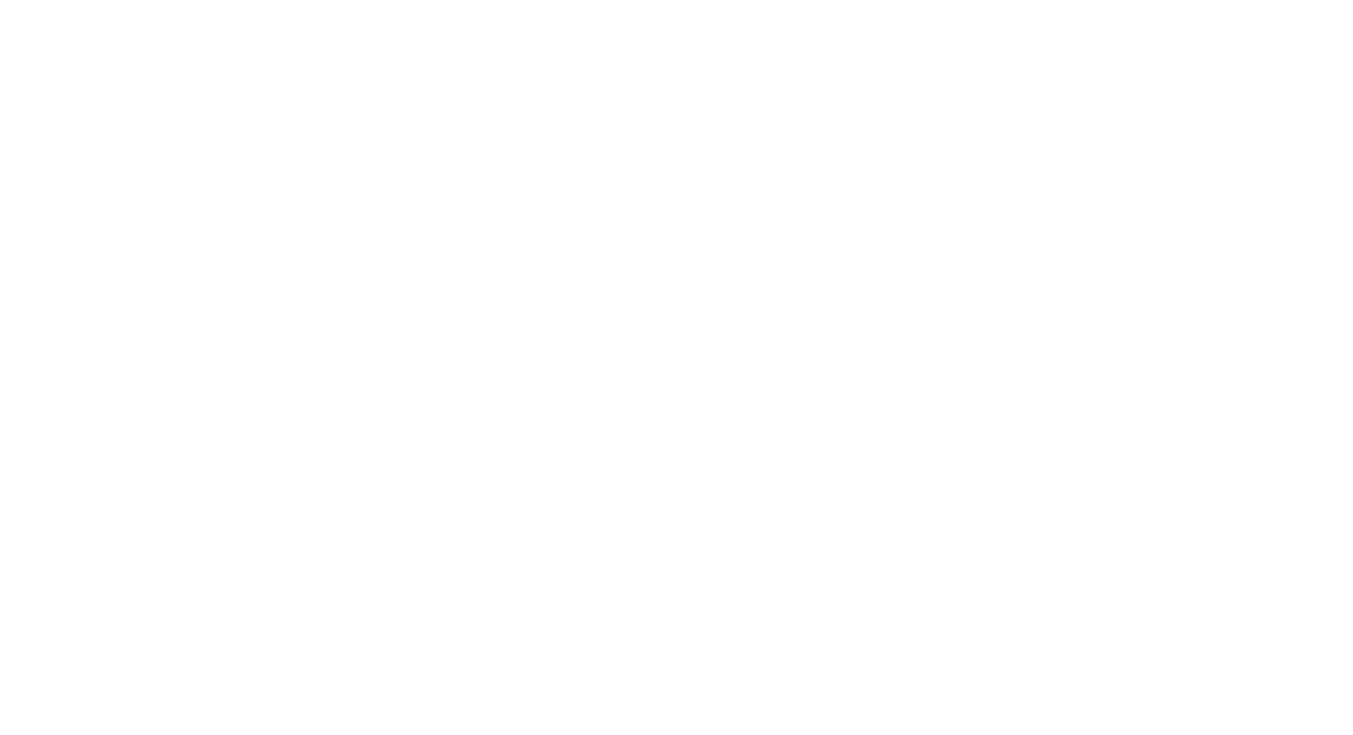 scroll, scrollTop: 0, scrollLeft: 0, axis: both 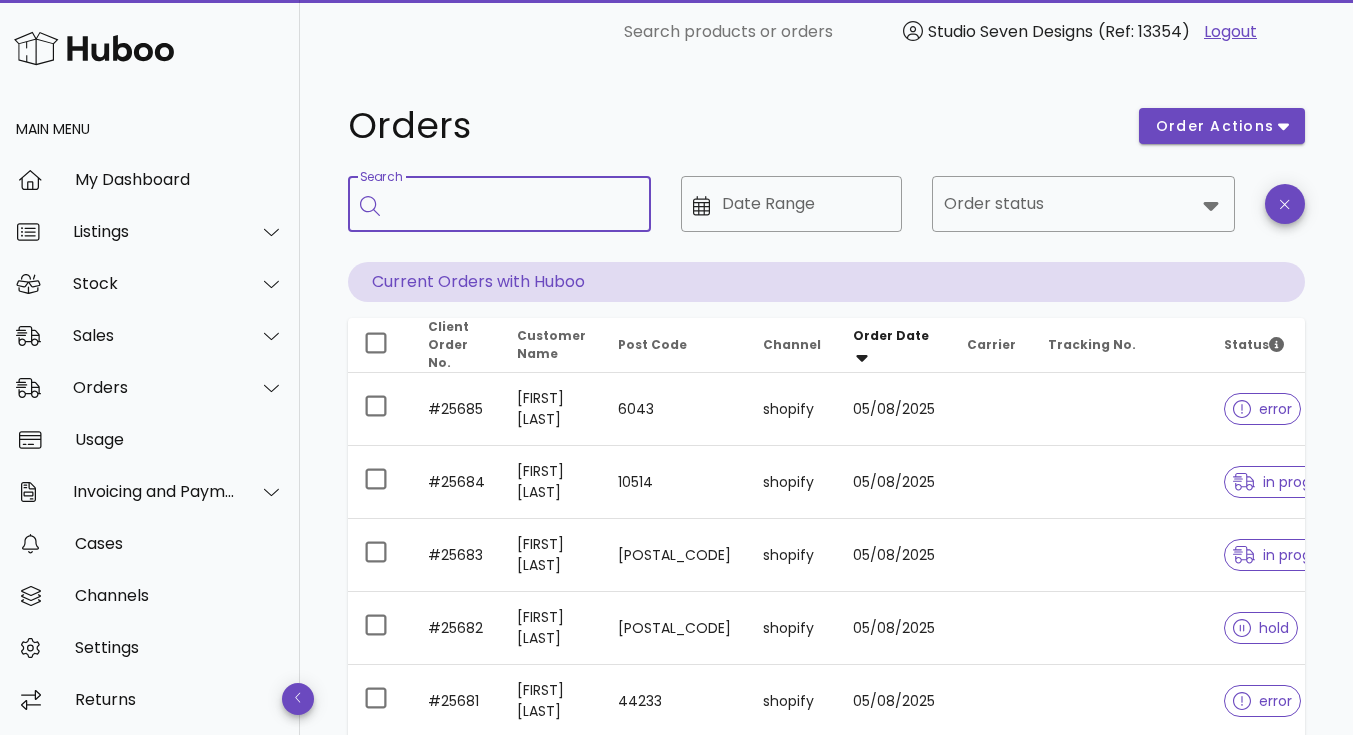 click on "Search" at bounding box center [513, 204] 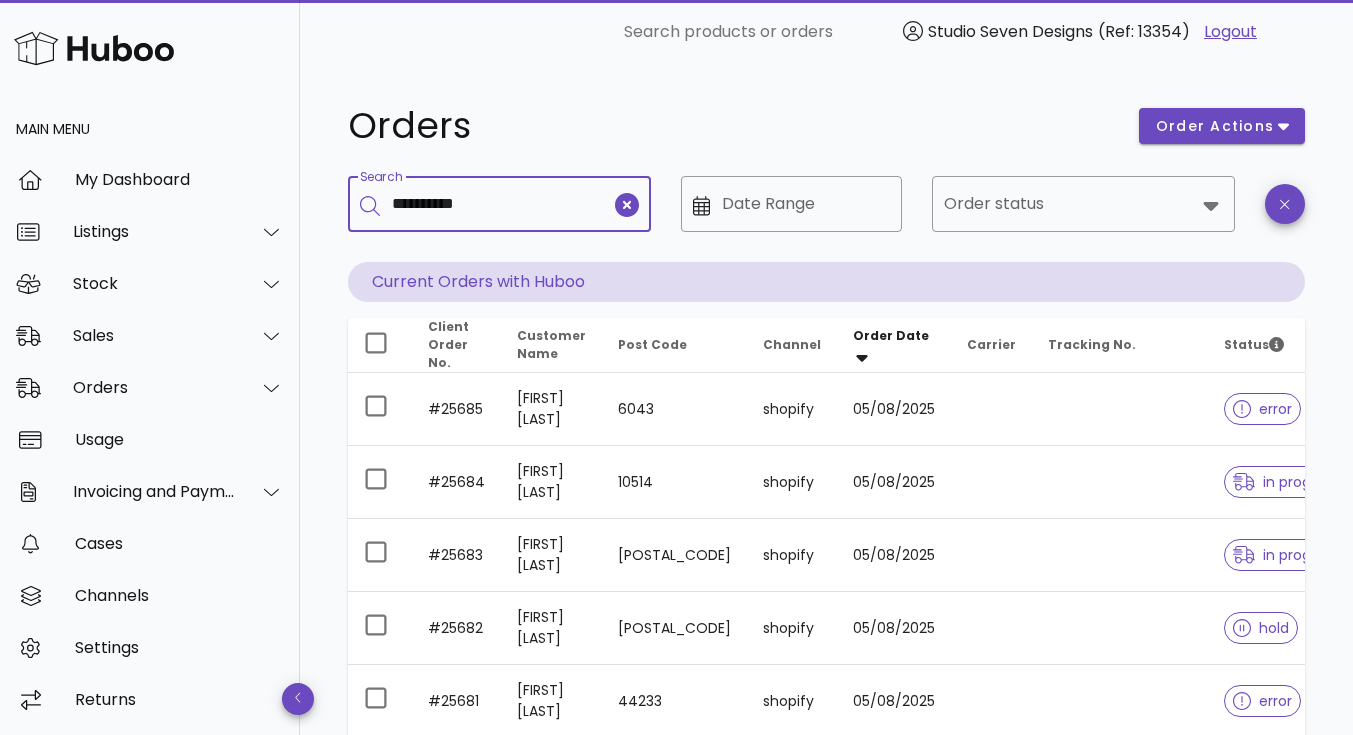 type on "**********" 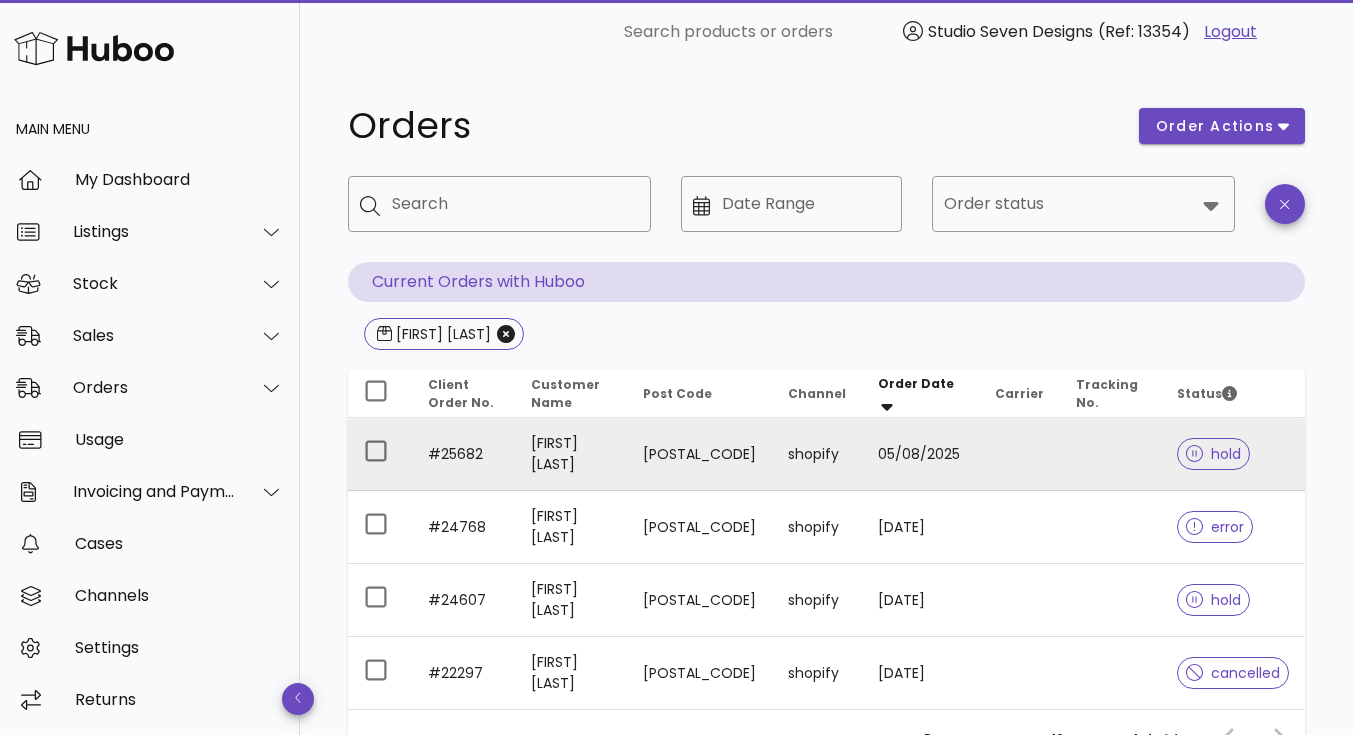 click on "[FIRST] [LAST]" at bounding box center [571, 454] 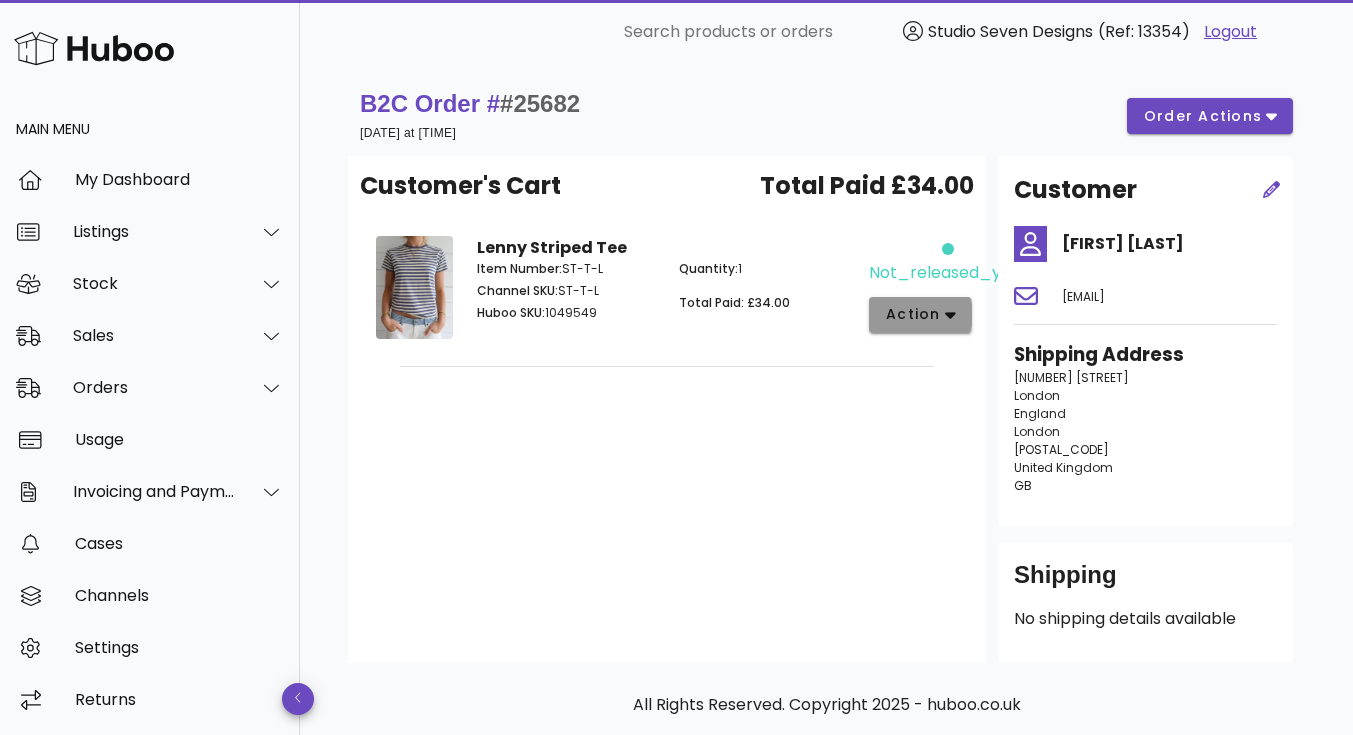 click on "action" at bounding box center (920, 315) 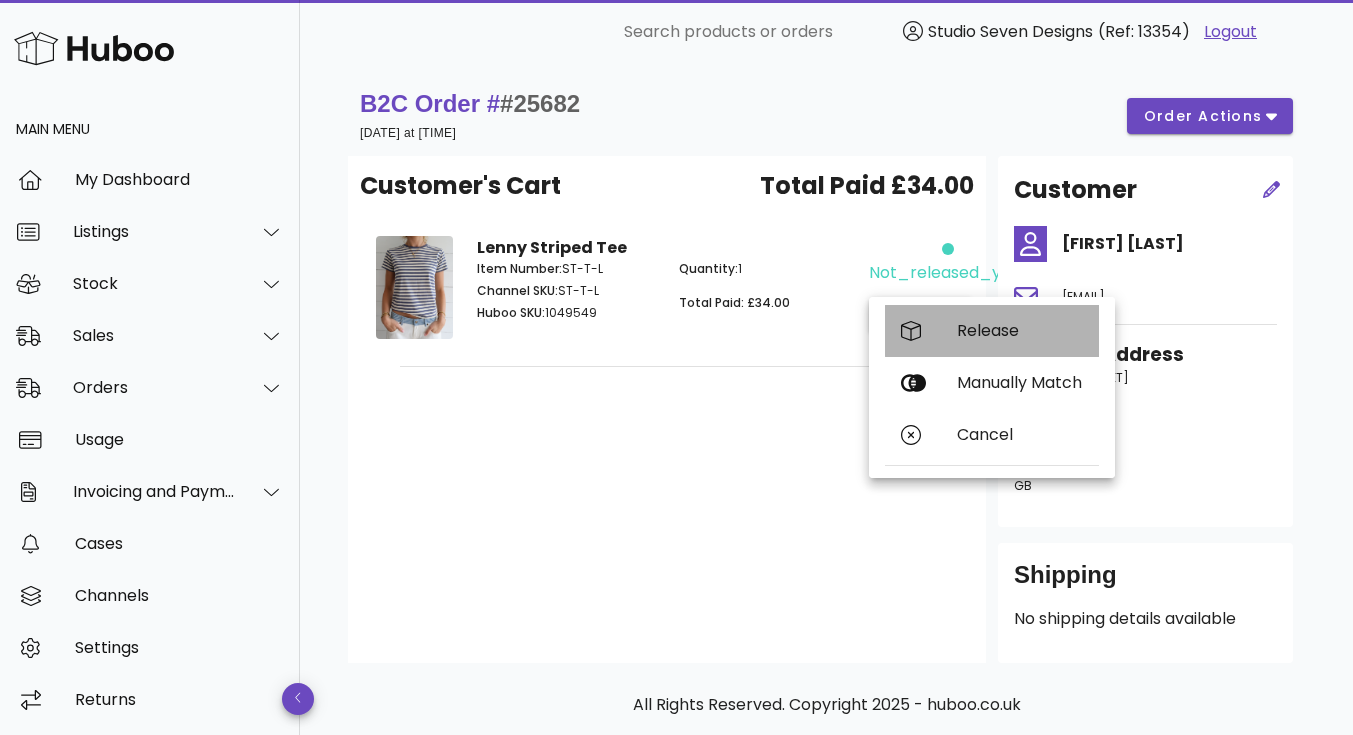 click on "Release" at bounding box center [1020, 330] 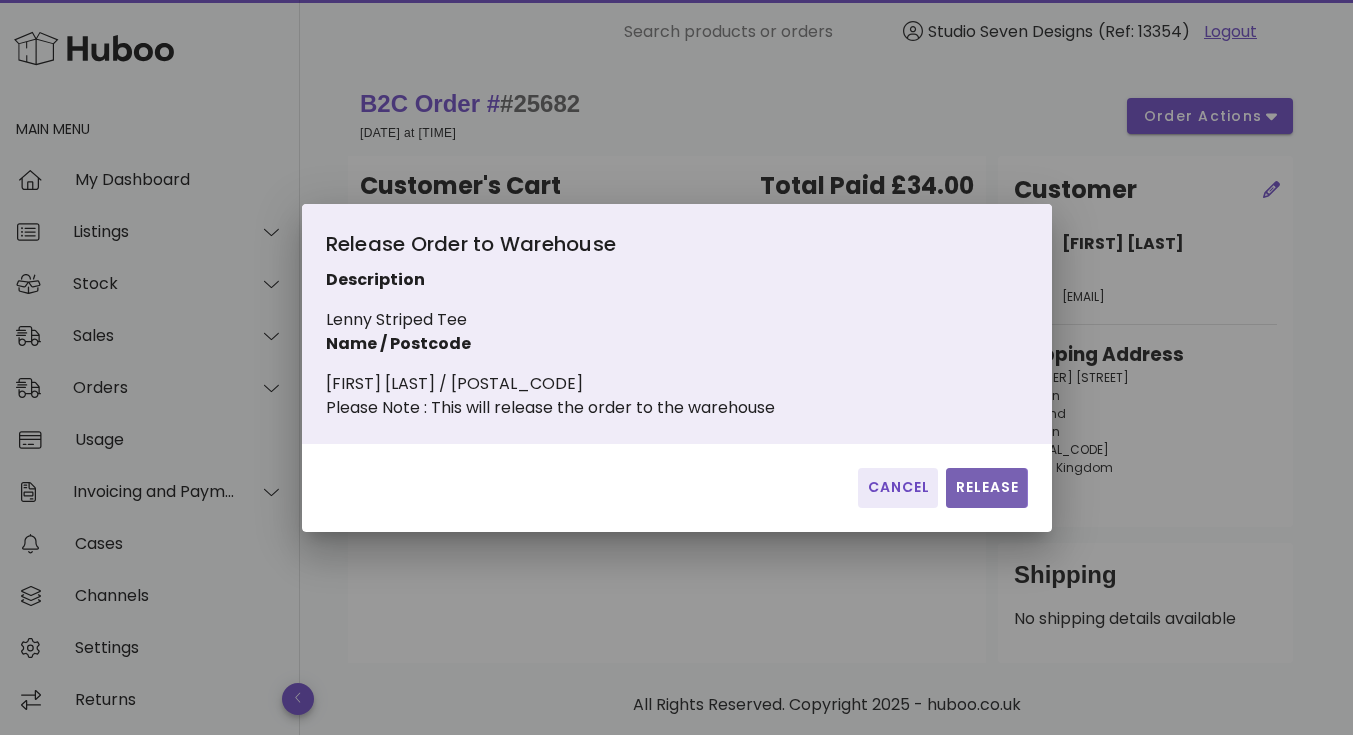 click on "Release" at bounding box center (986, 487) 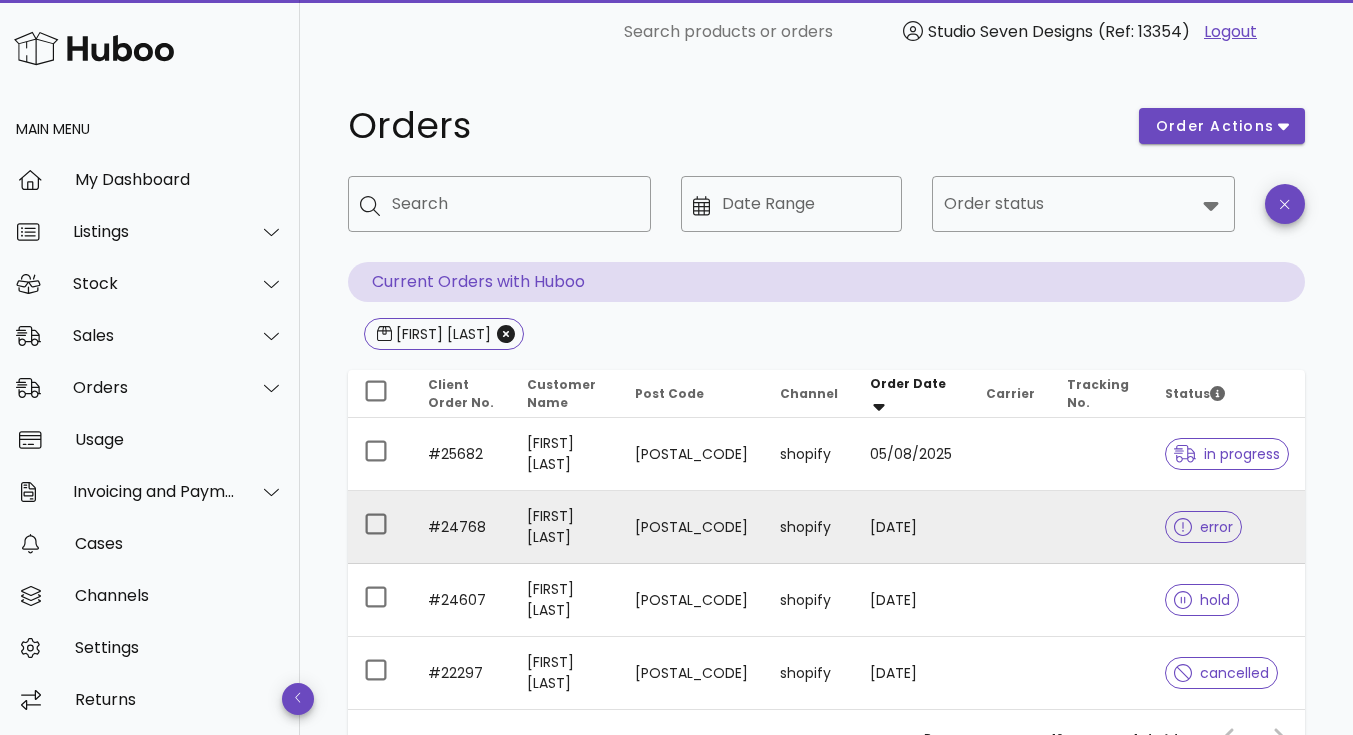 click on "SW14 8AR" at bounding box center (691, 527) 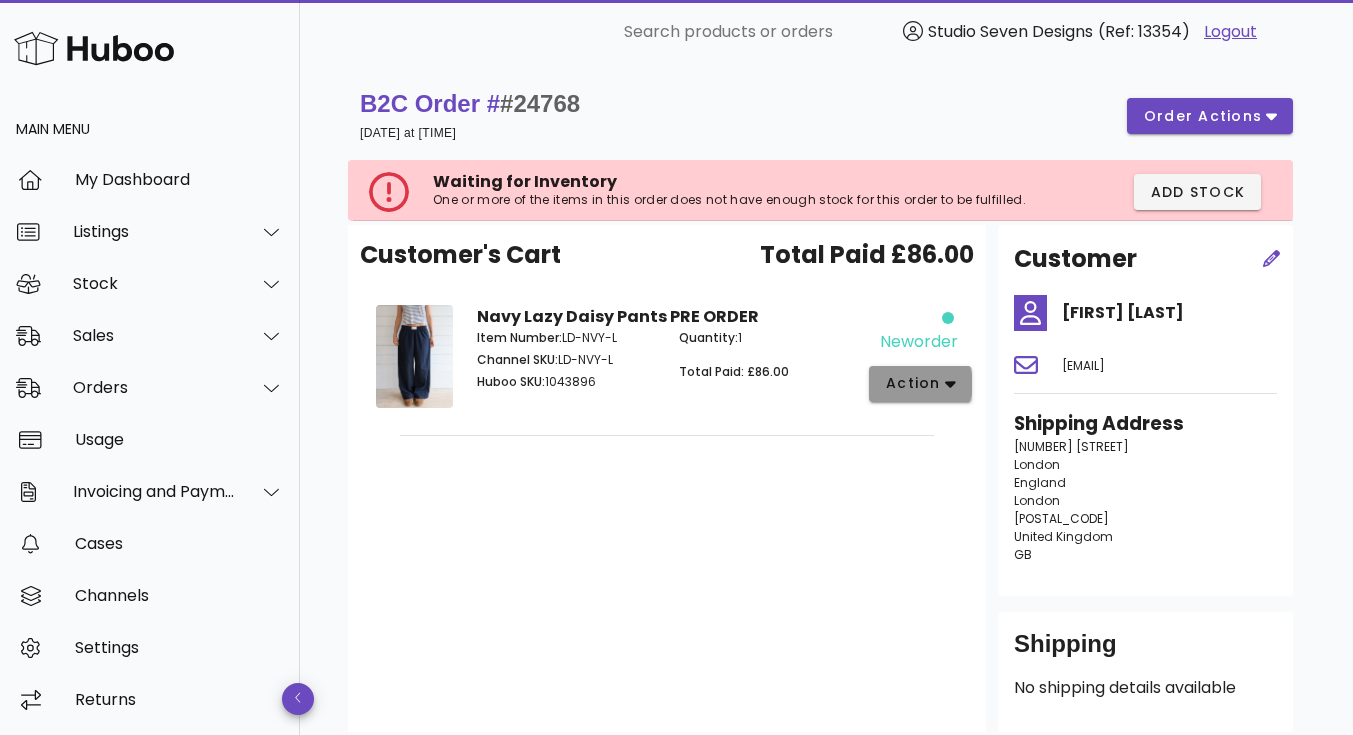 click 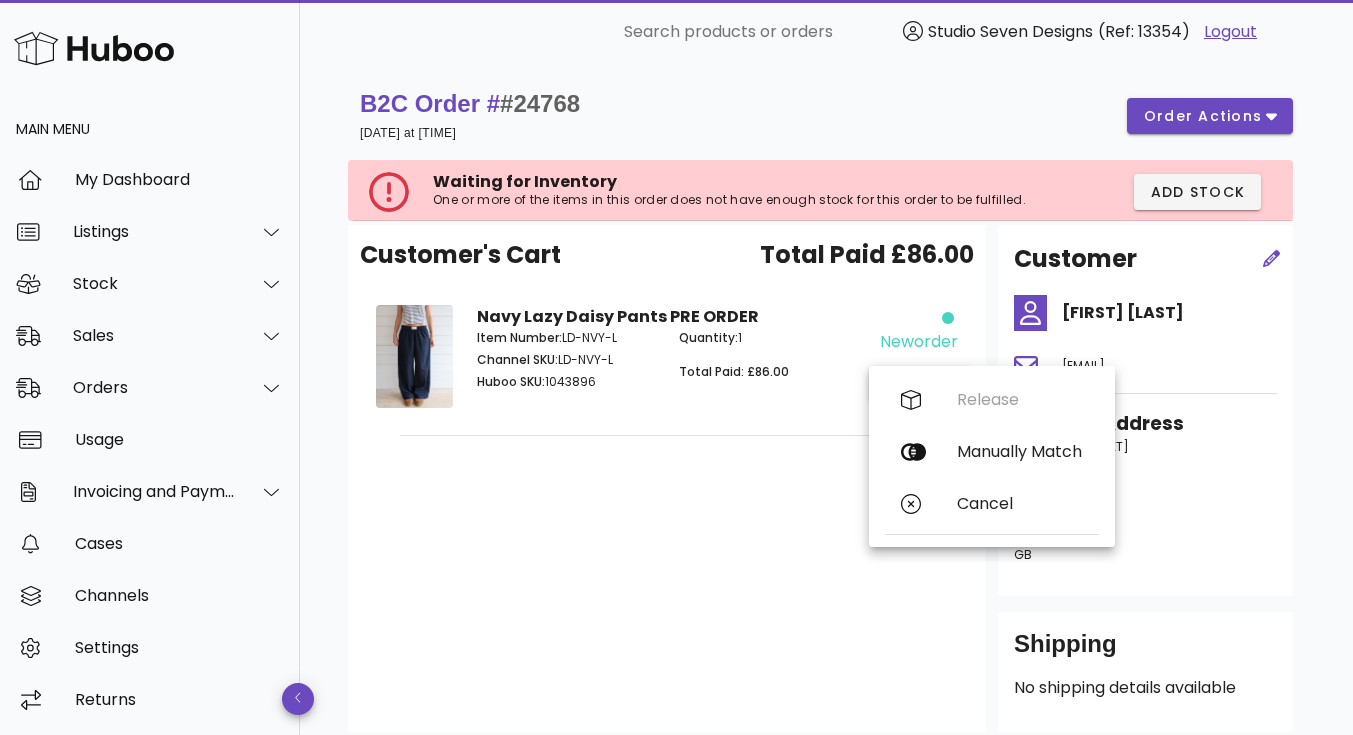click on "Customer's Cart Total Paid £86.00 Navy Lazy Daisy Pants PRE ORDER Item Number:  LD-NVY-L  Channel SKU:  LD-NVY-L  Huboo SKU:  1043896  Quantity:  1 Total Paid: £86.00  neworder  action" at bounding box center (667, 478) 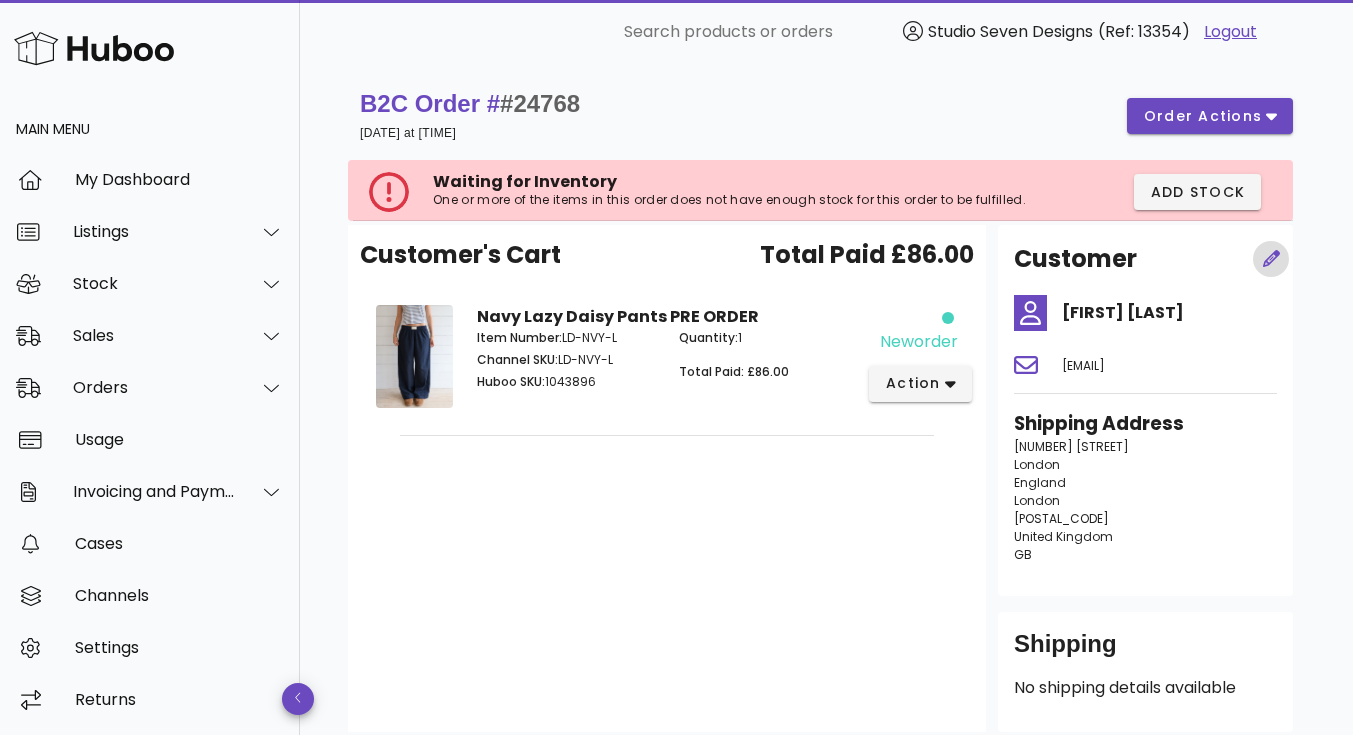 click 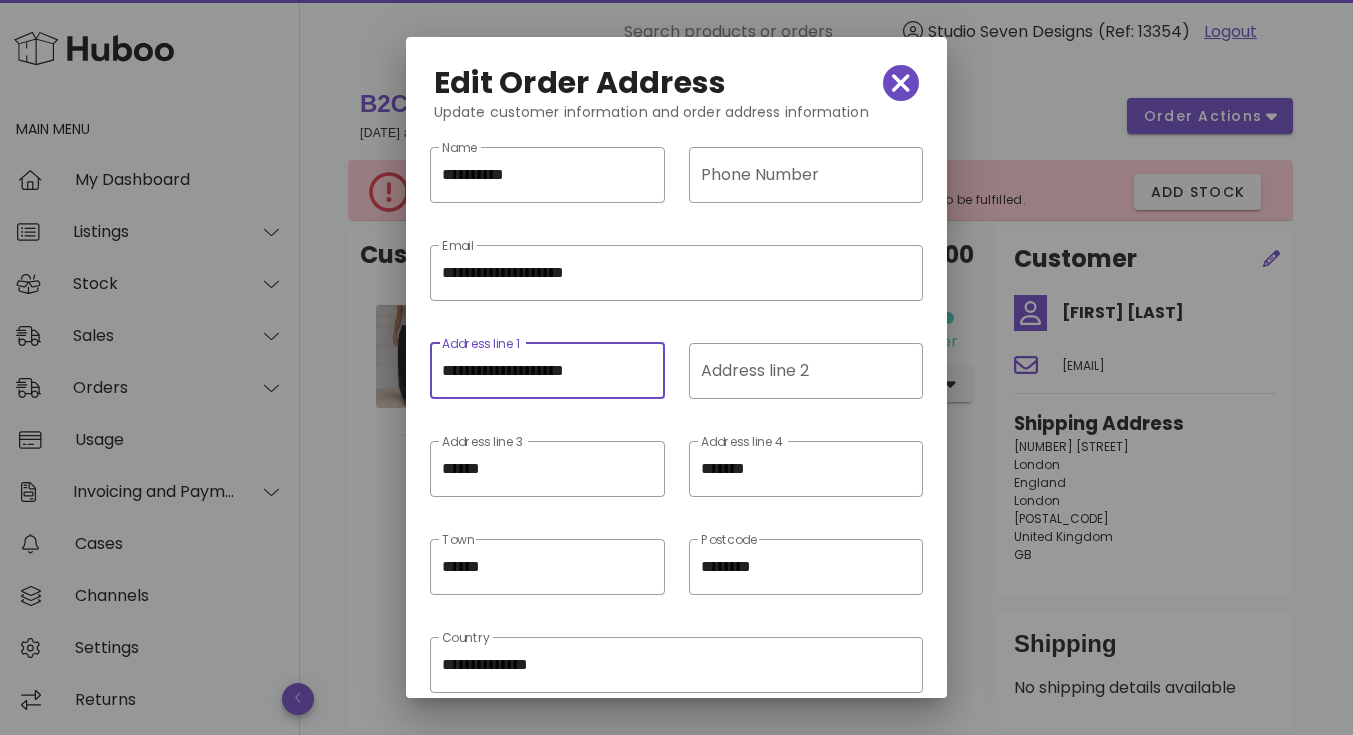 click on "**********" at bounding box center [547, 371] 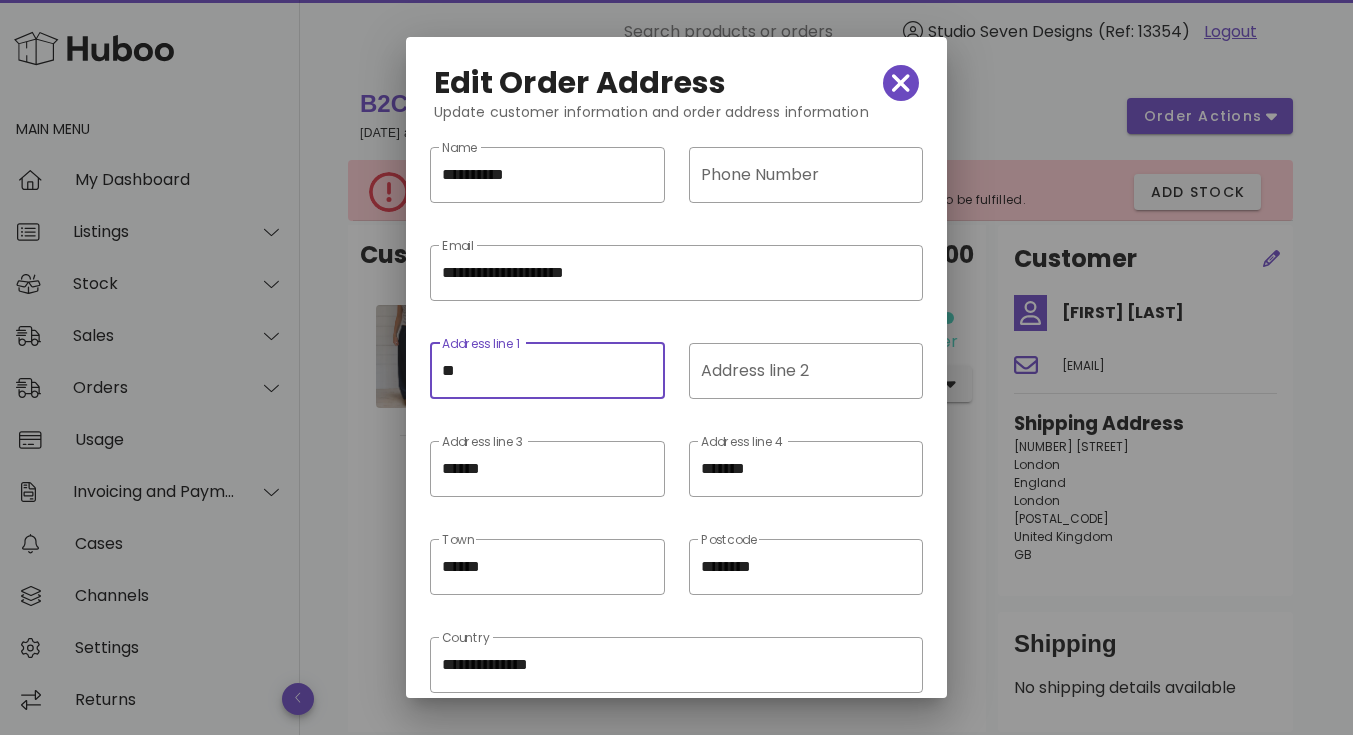 type on "*" 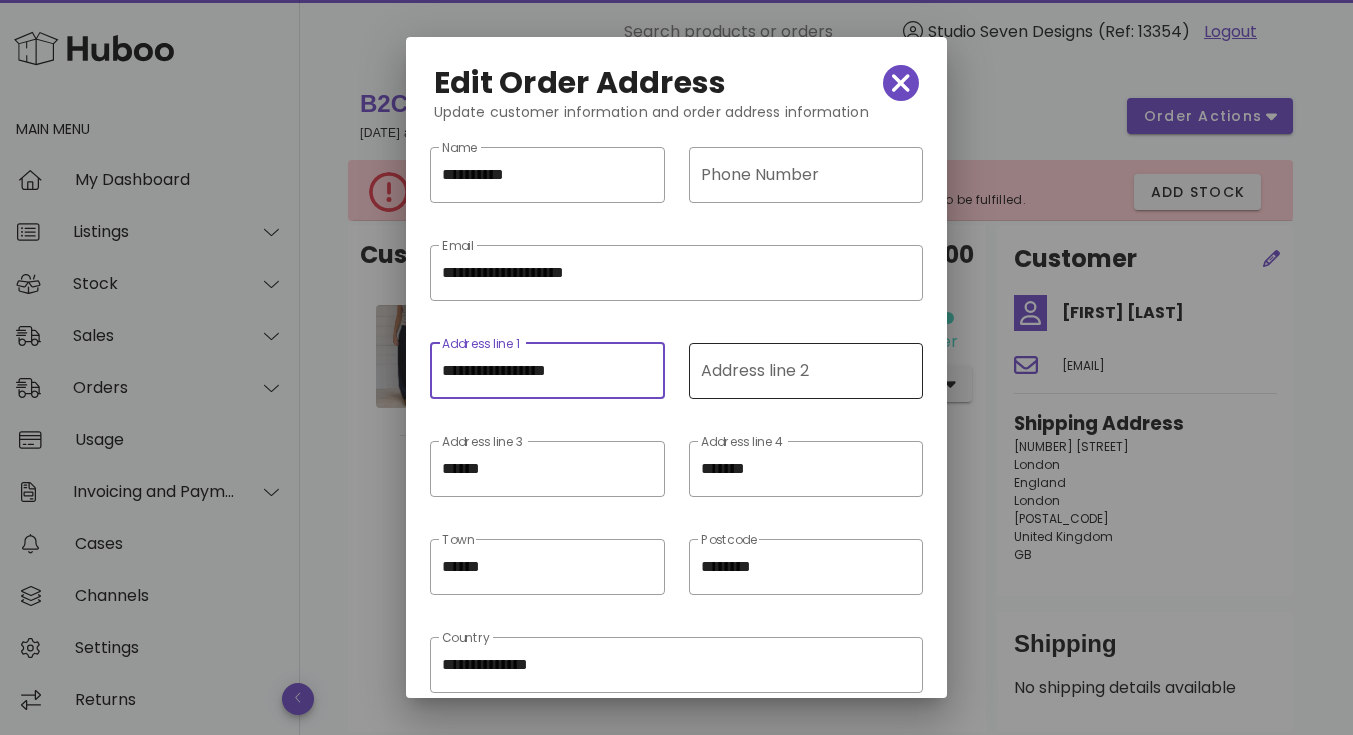 type on "**********" 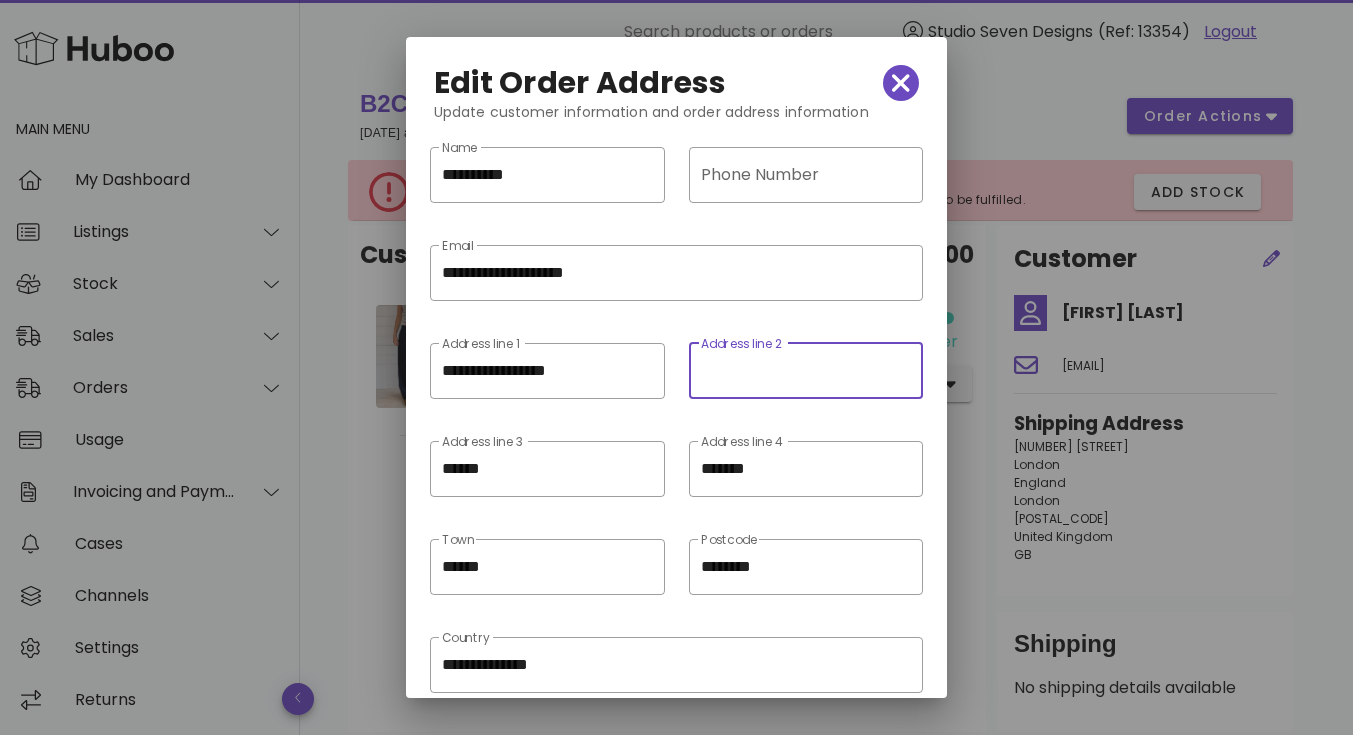click on "Address line 2" at bounding box center (804, 371) 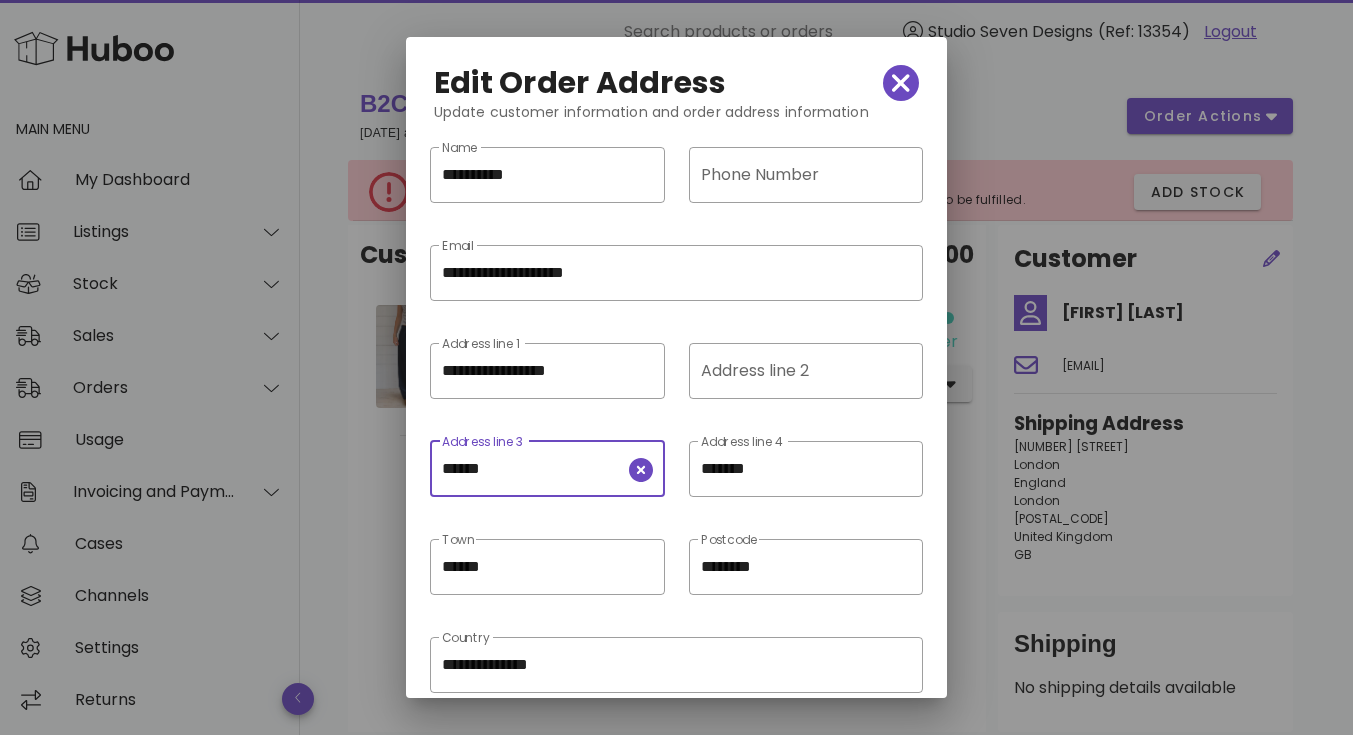 click on "******" at bounding box center (533, 469) 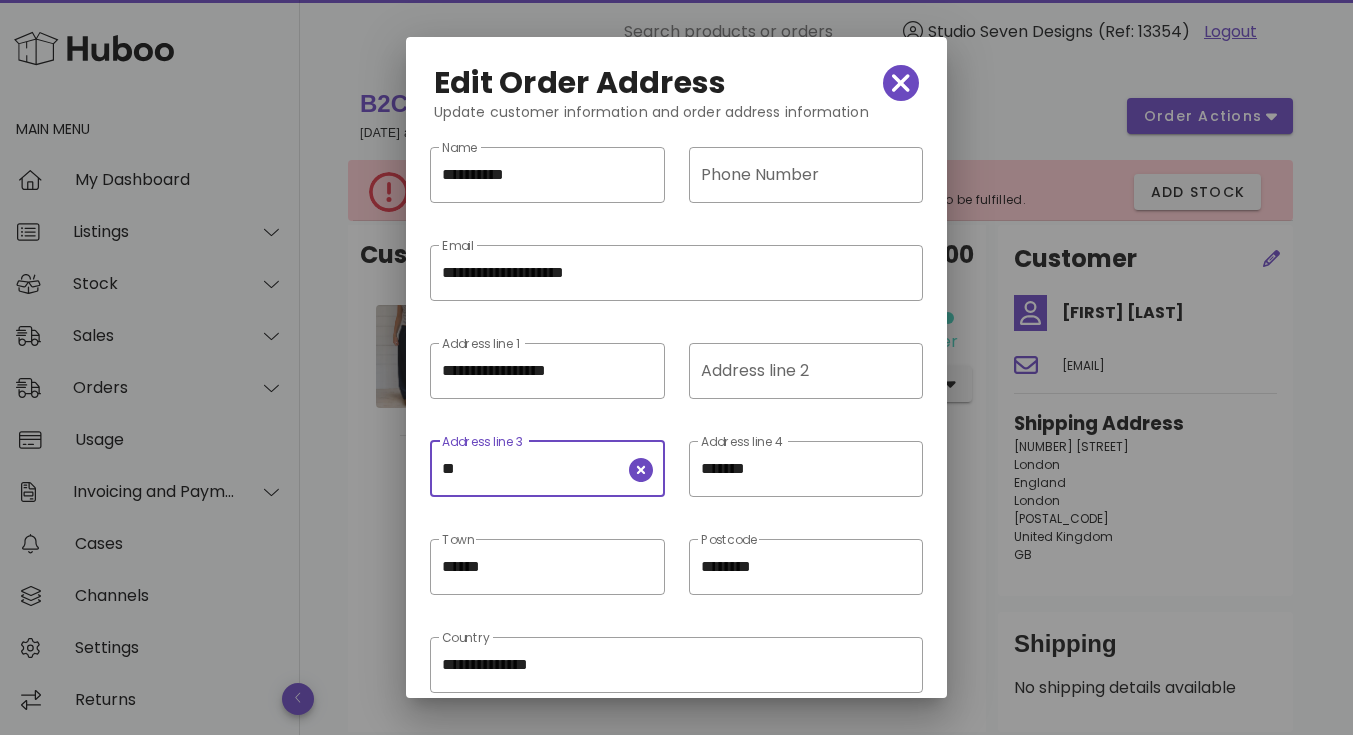 type on "*" 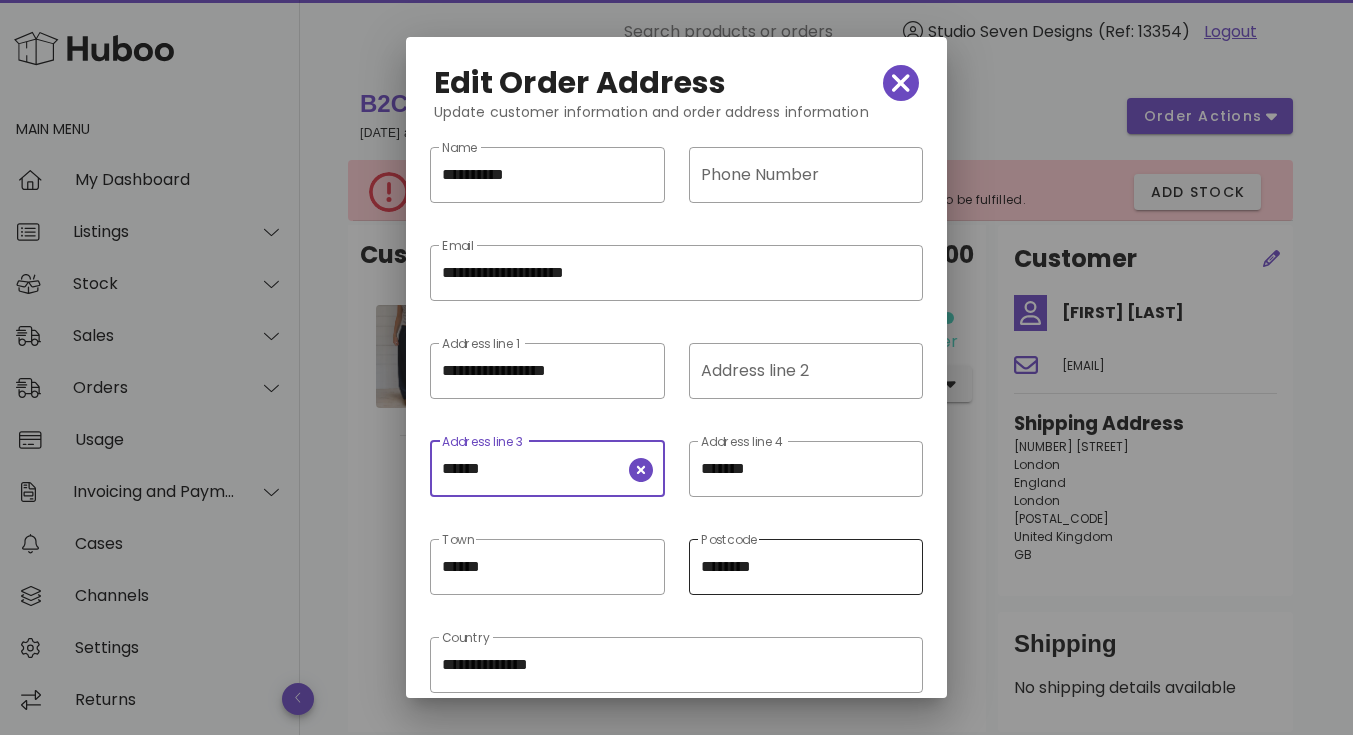 type on "******" 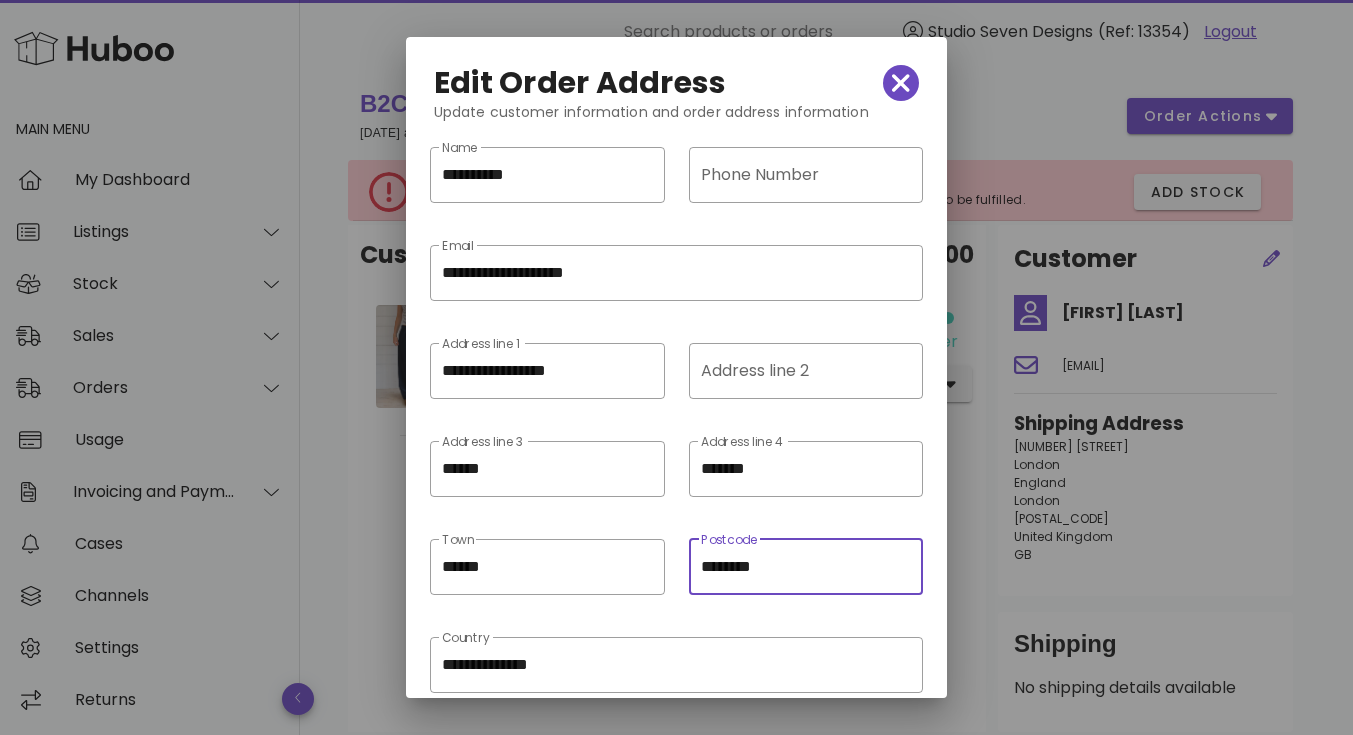 click on "********" at bounding box center (806, 567) 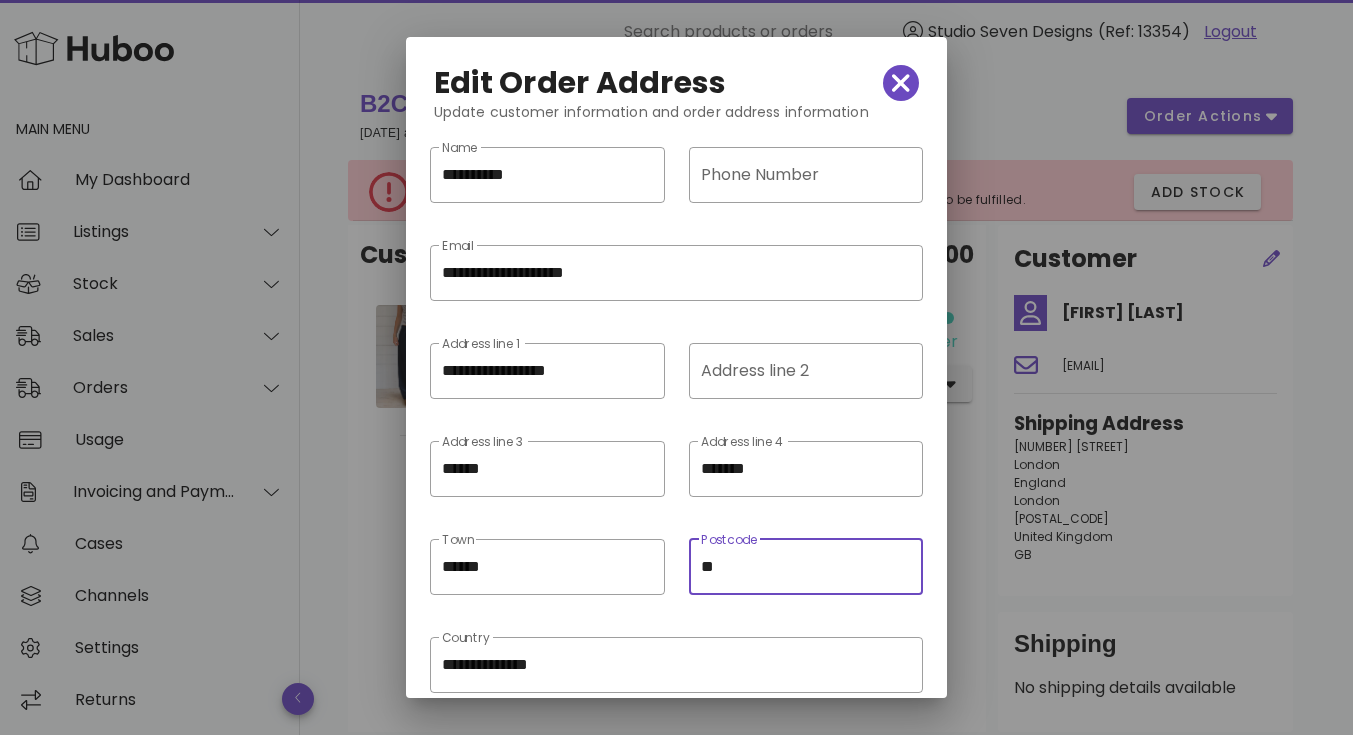type on "*" 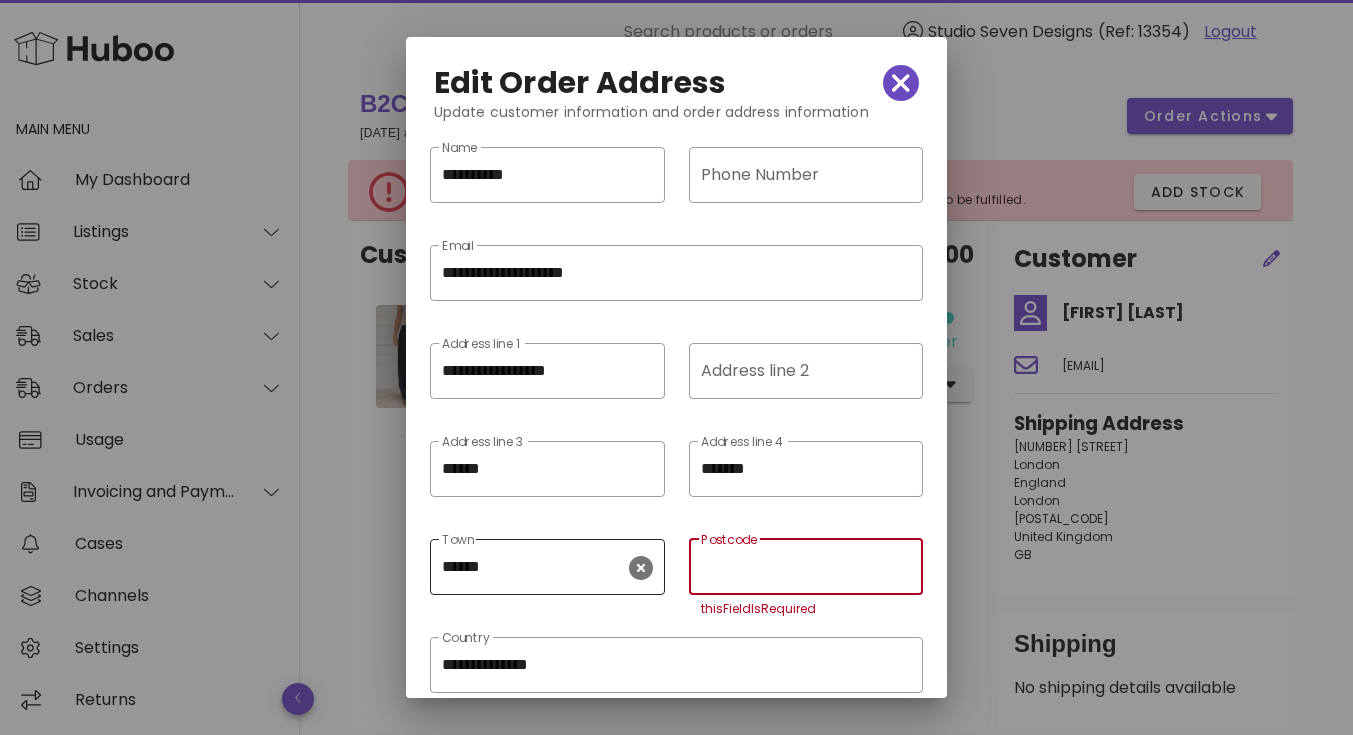 type 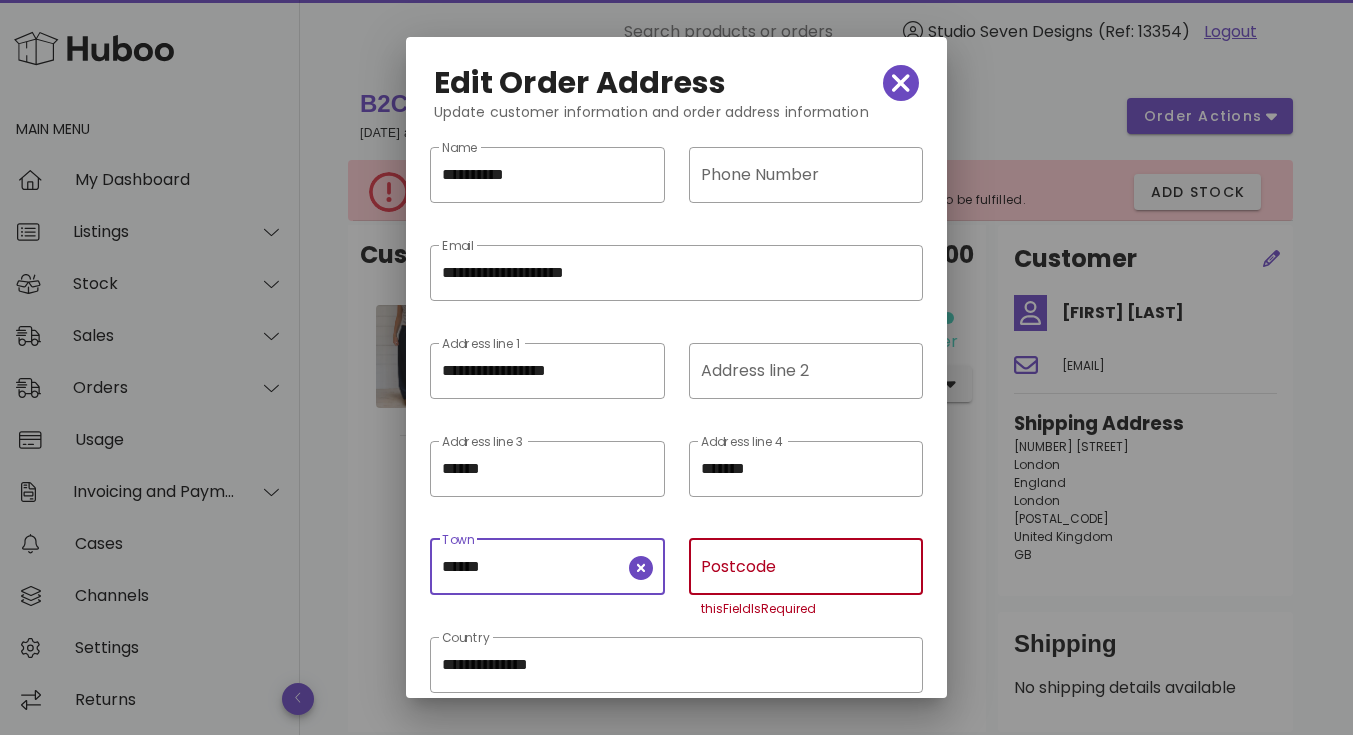 click on "******" at bounding box center [533, 567] 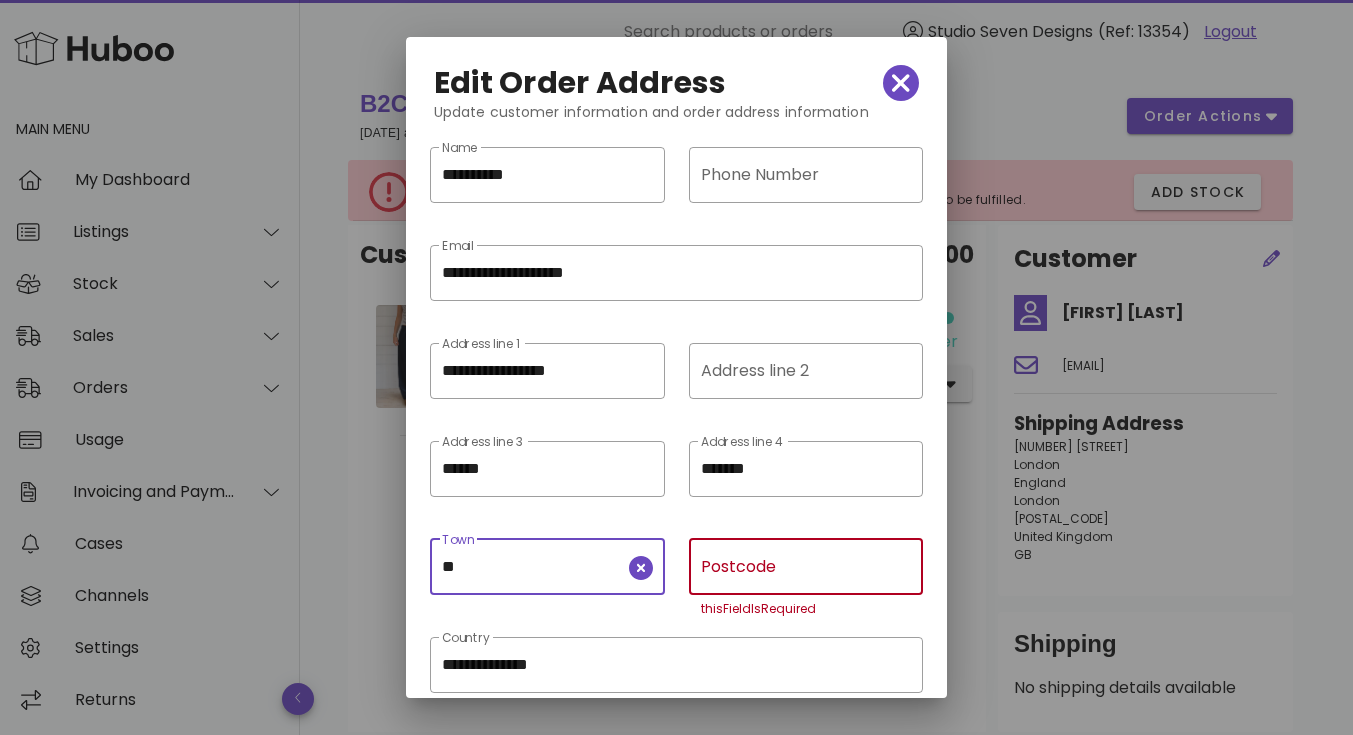 type on "*" 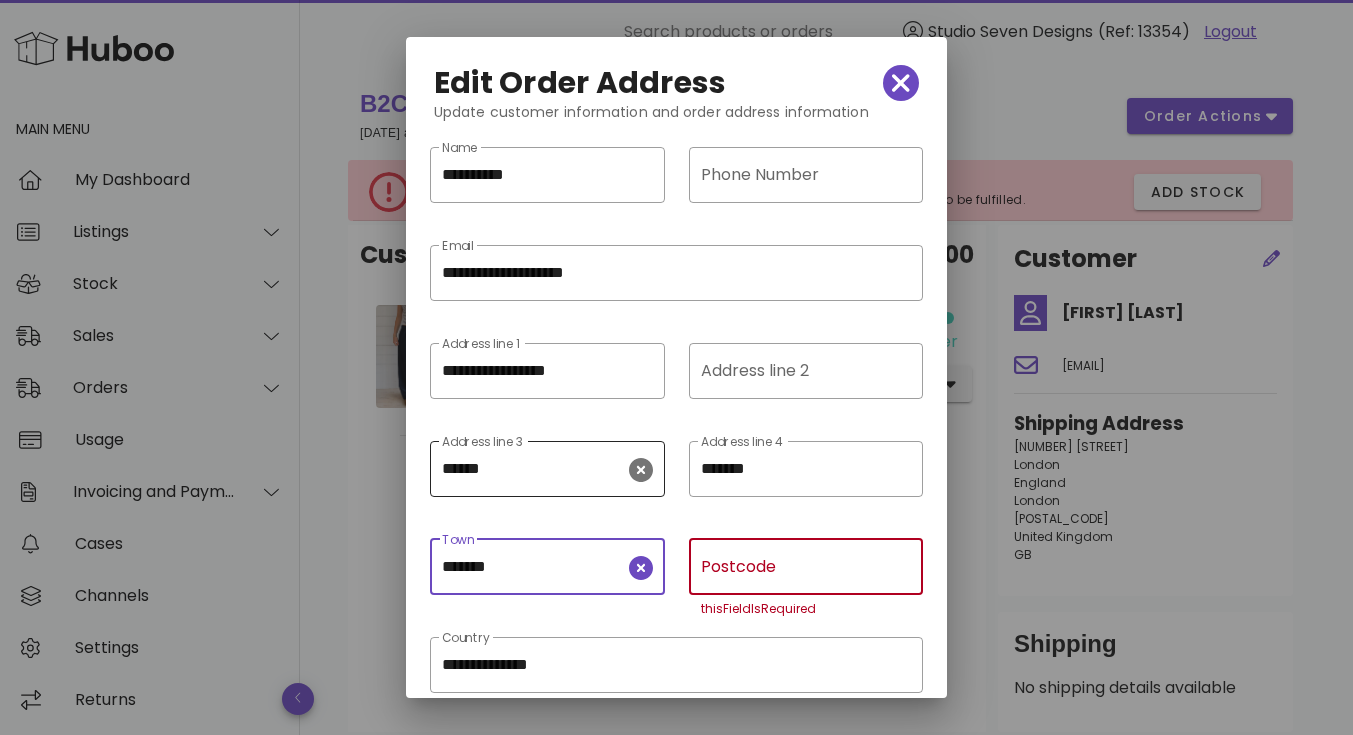 type on "******" 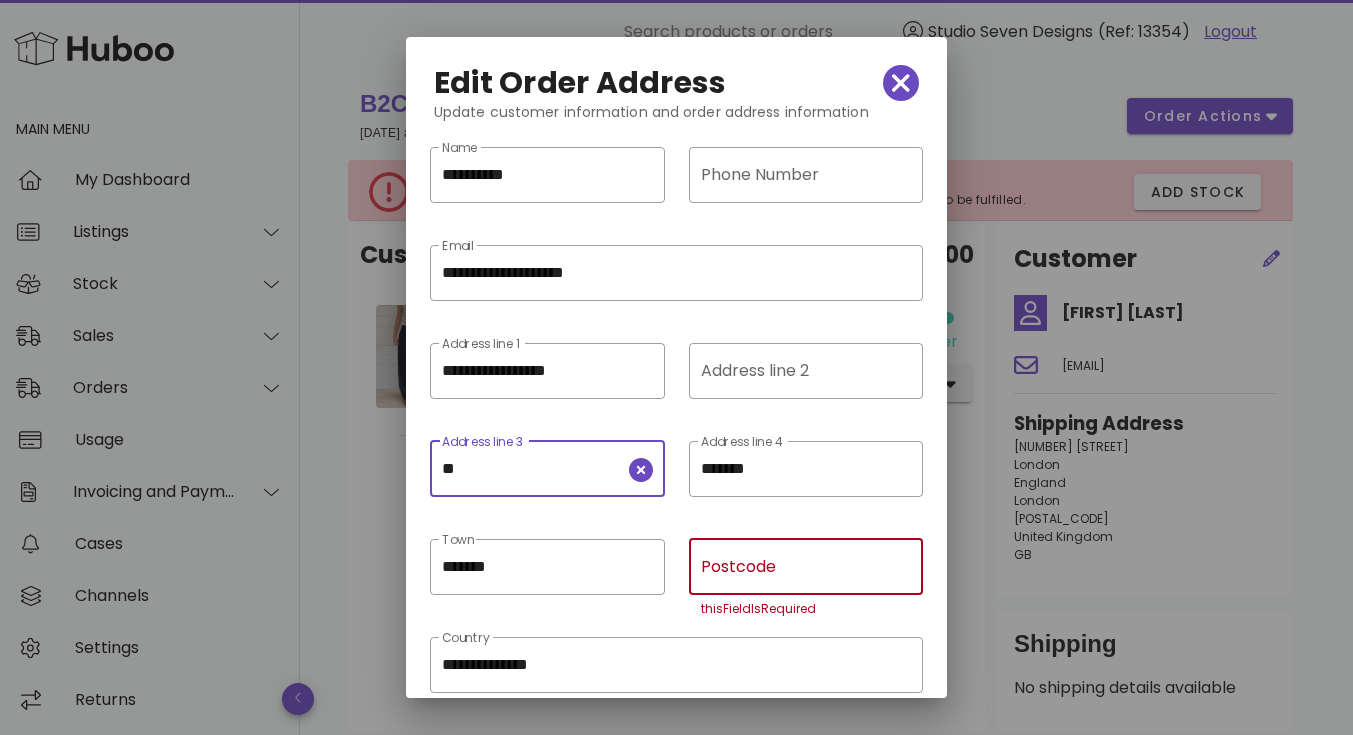 type on "*" 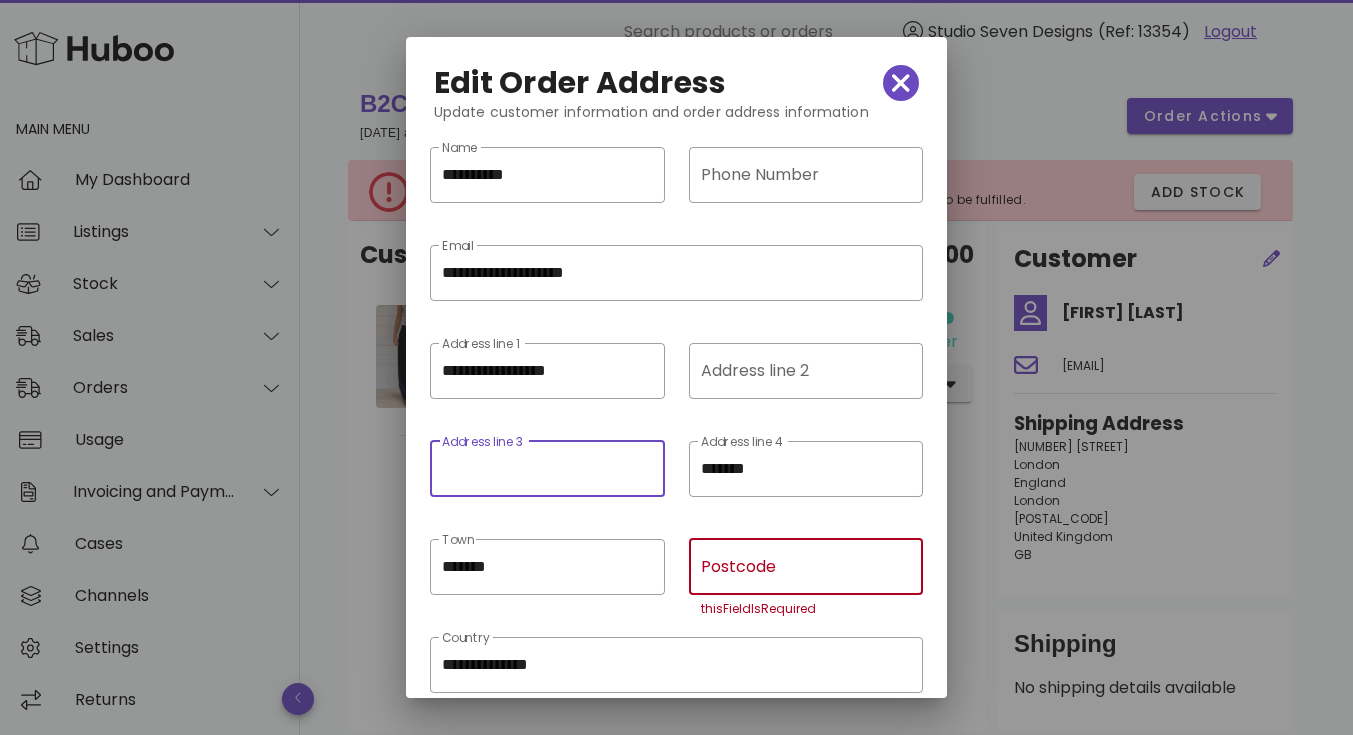 type 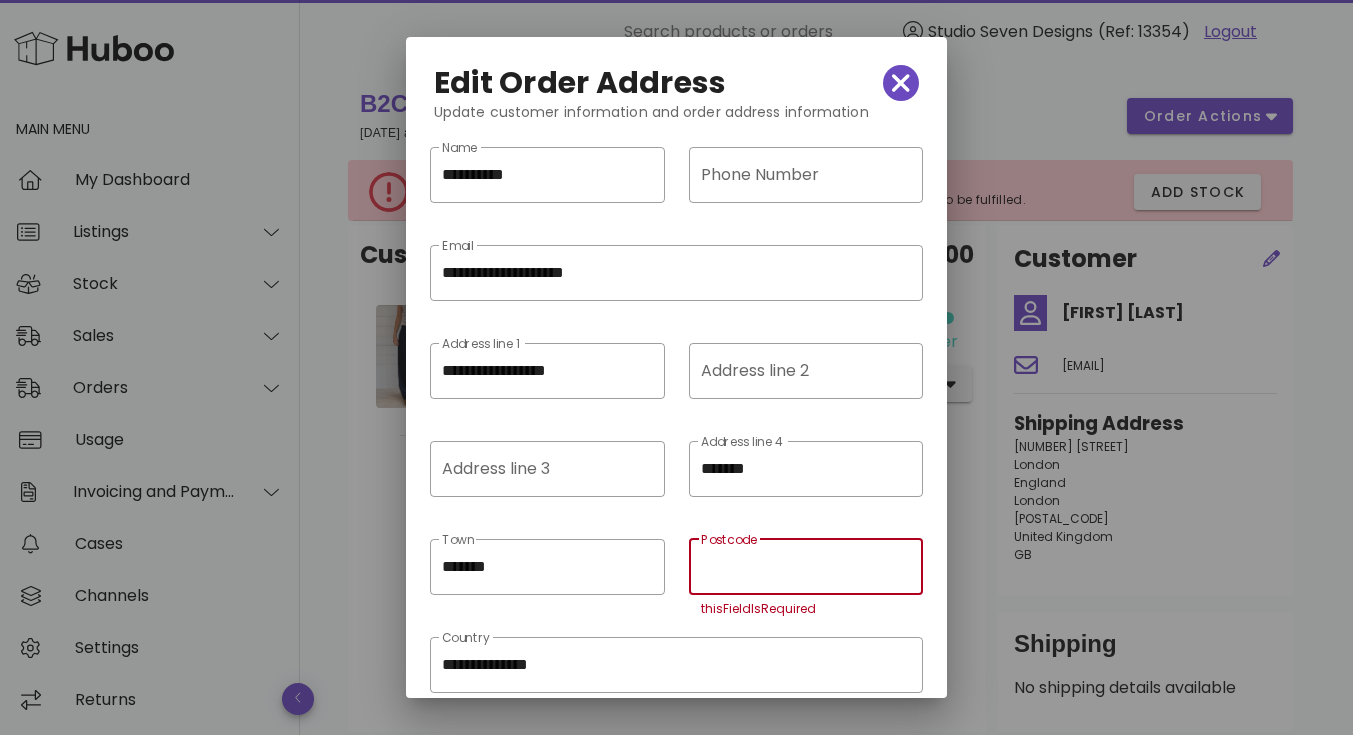 click on "Postcode" at bounding box center [806, 567] 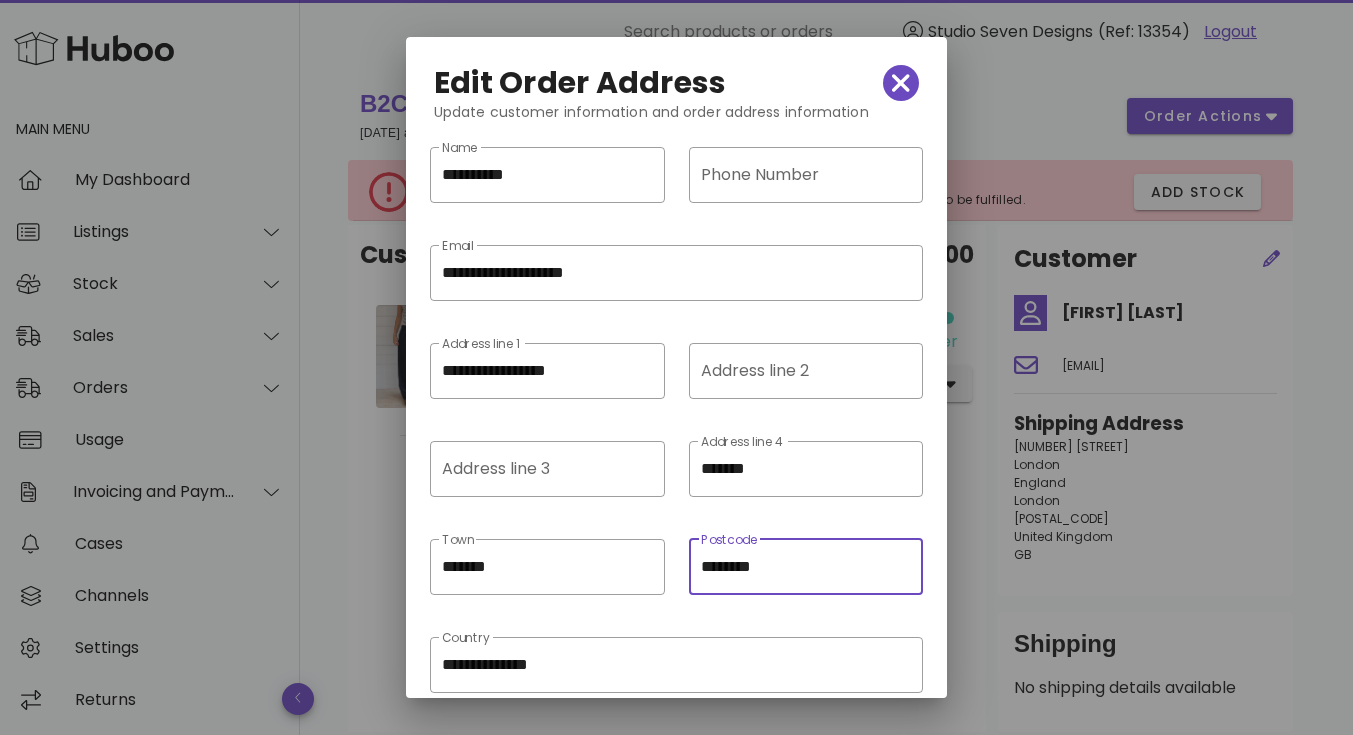 scroll, scrollTop: 1, scrollLeft: 0, axis: vertical 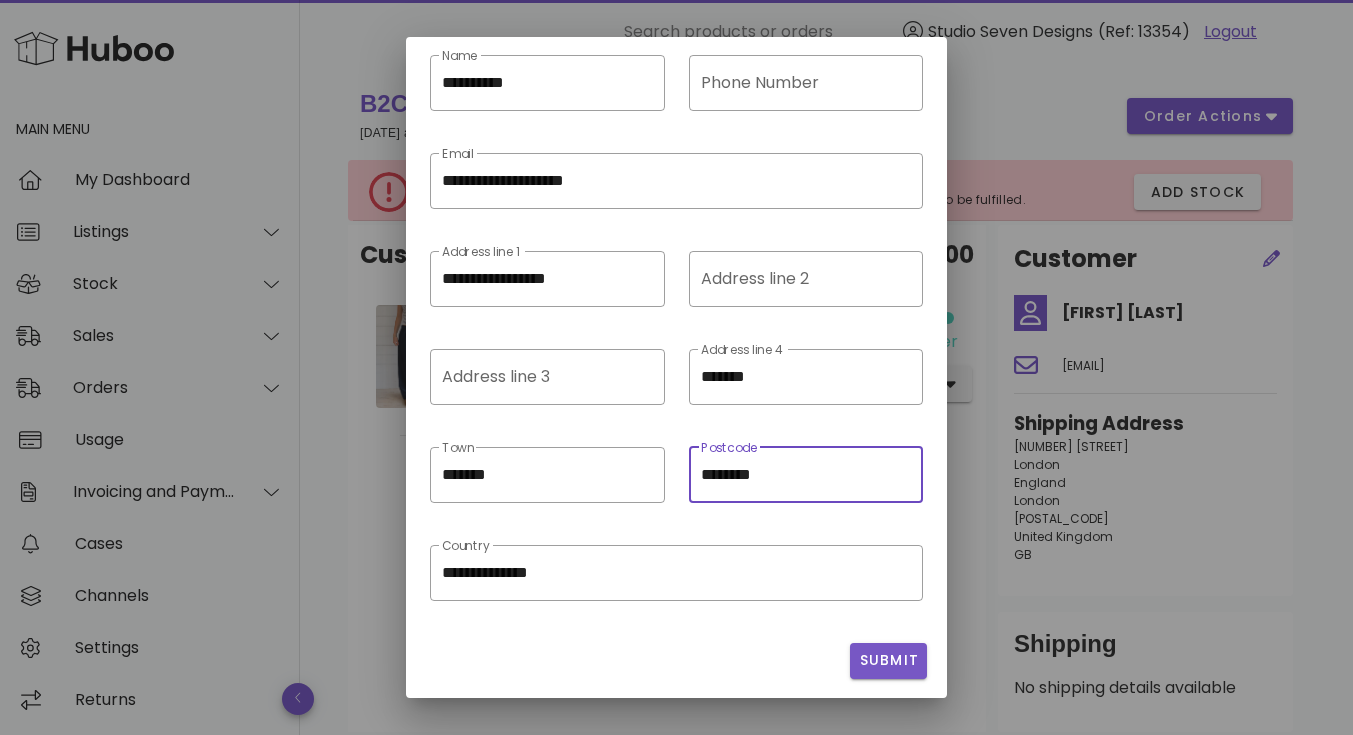 type on "********" 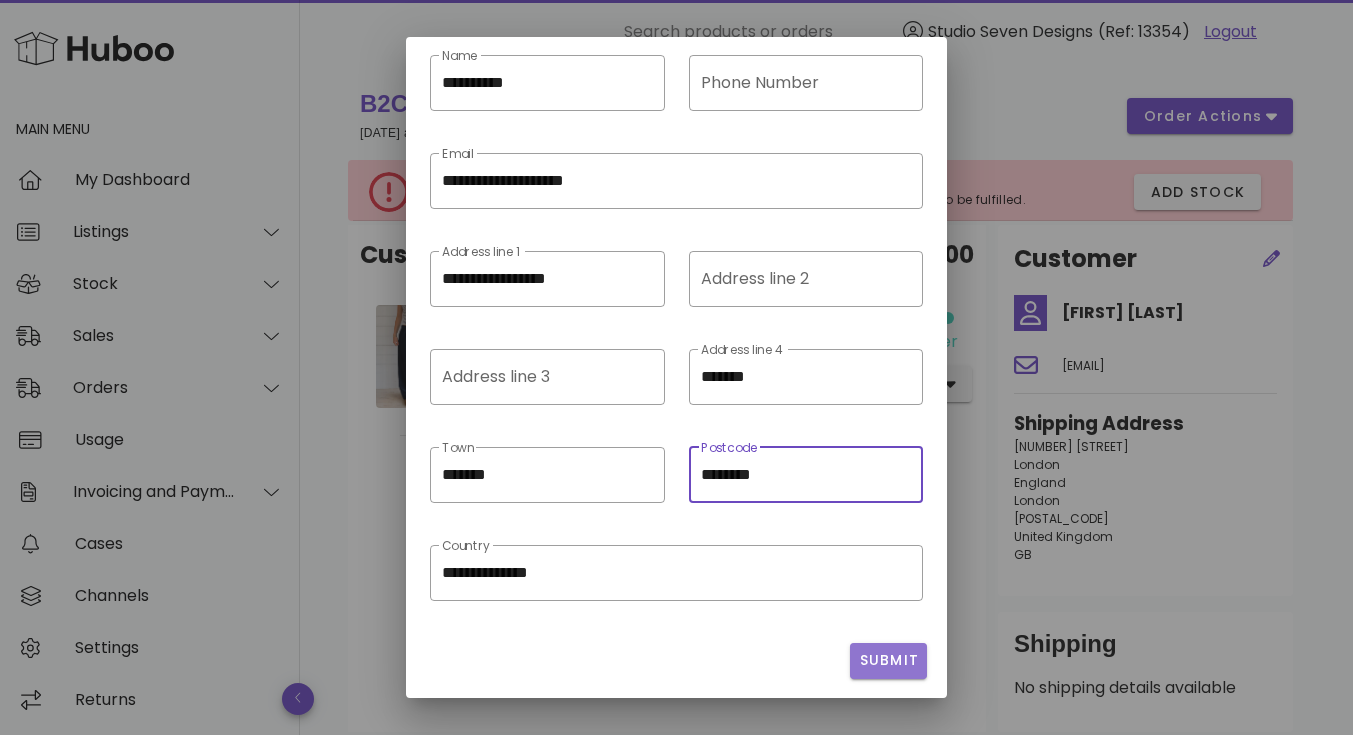 scroll, scrollTop: 0, scrollLeft: 0, axis: both 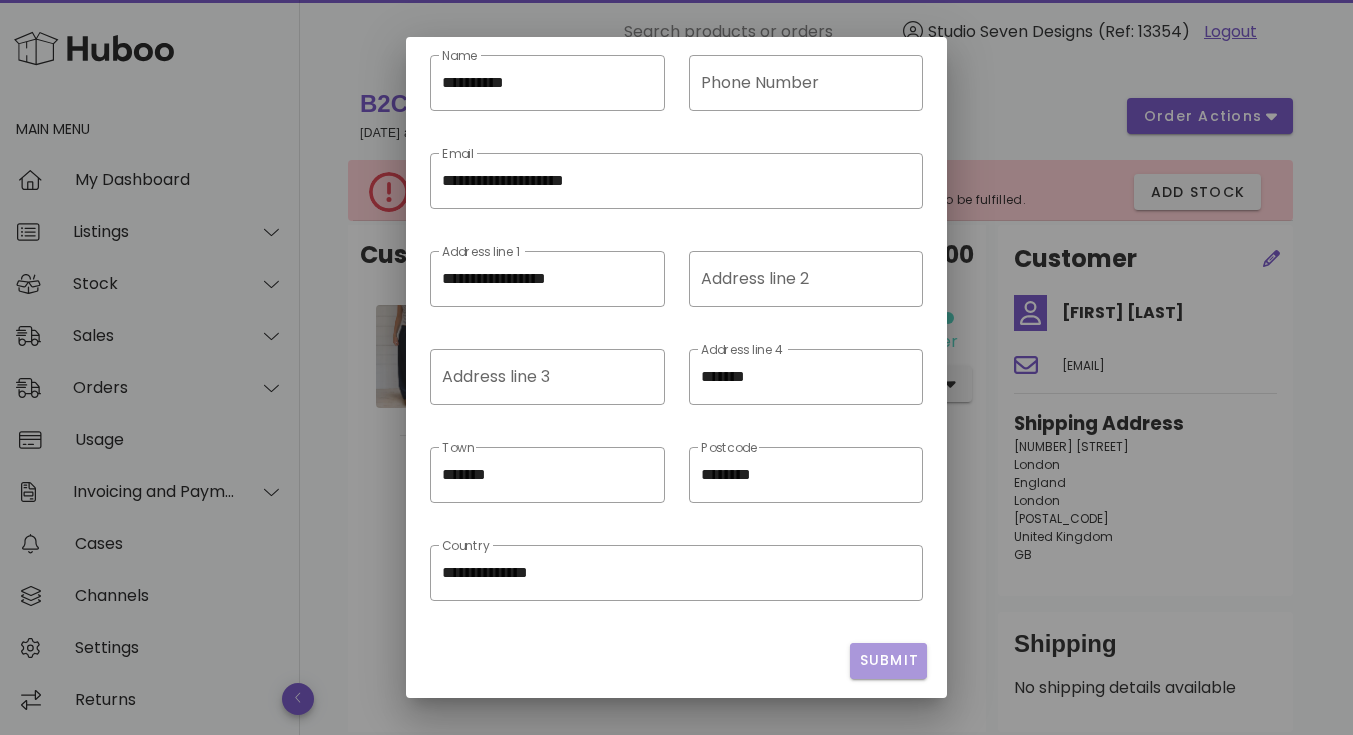 click on "Submit" at bounding box center (888, 660) 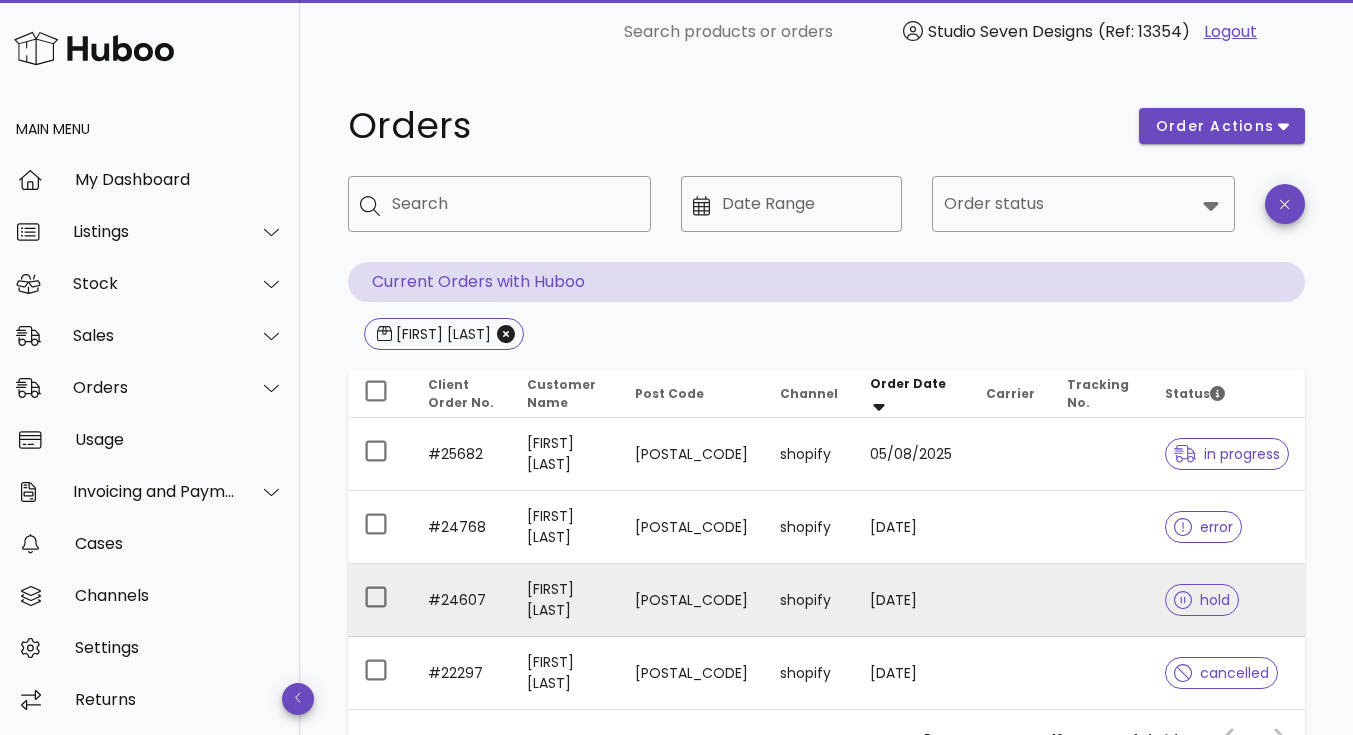 click on "[FIRST] [LAST]" at bounding box center (565, 600) 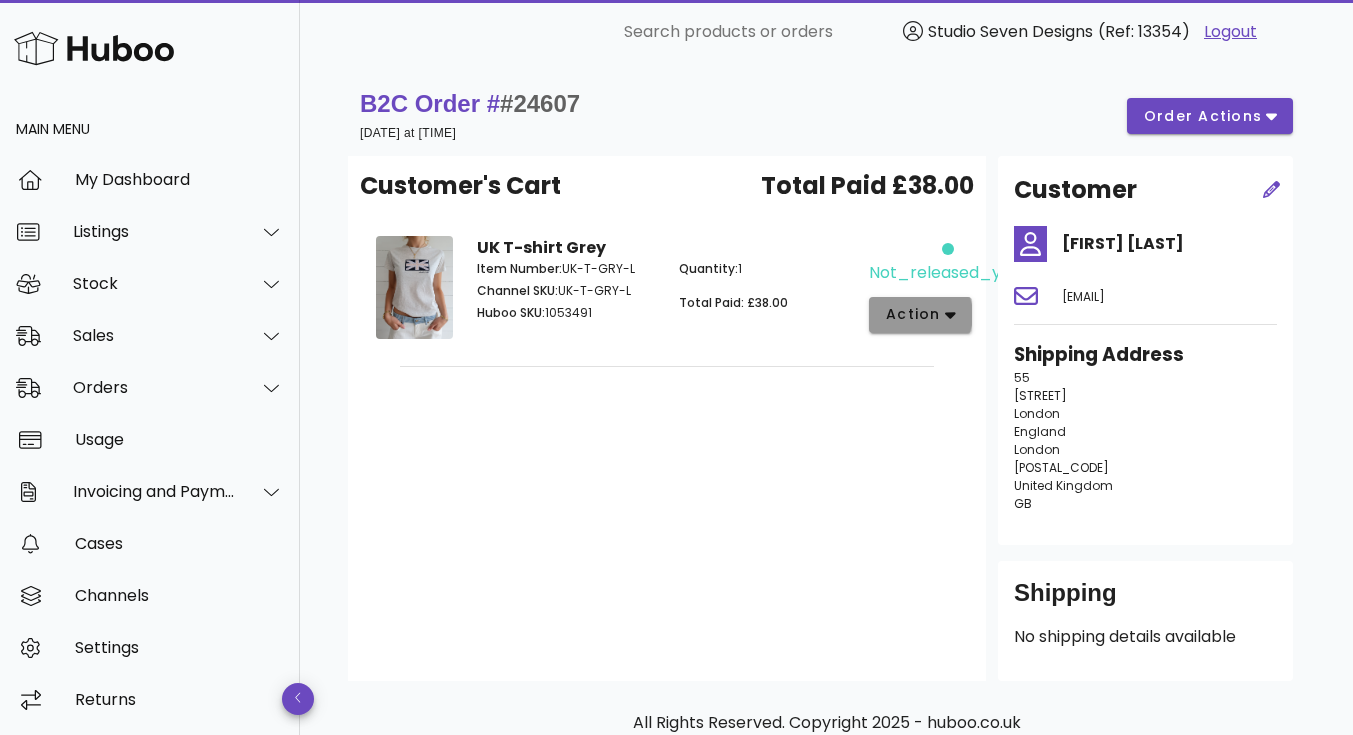 click on "action" at bounding box center (920, 315) 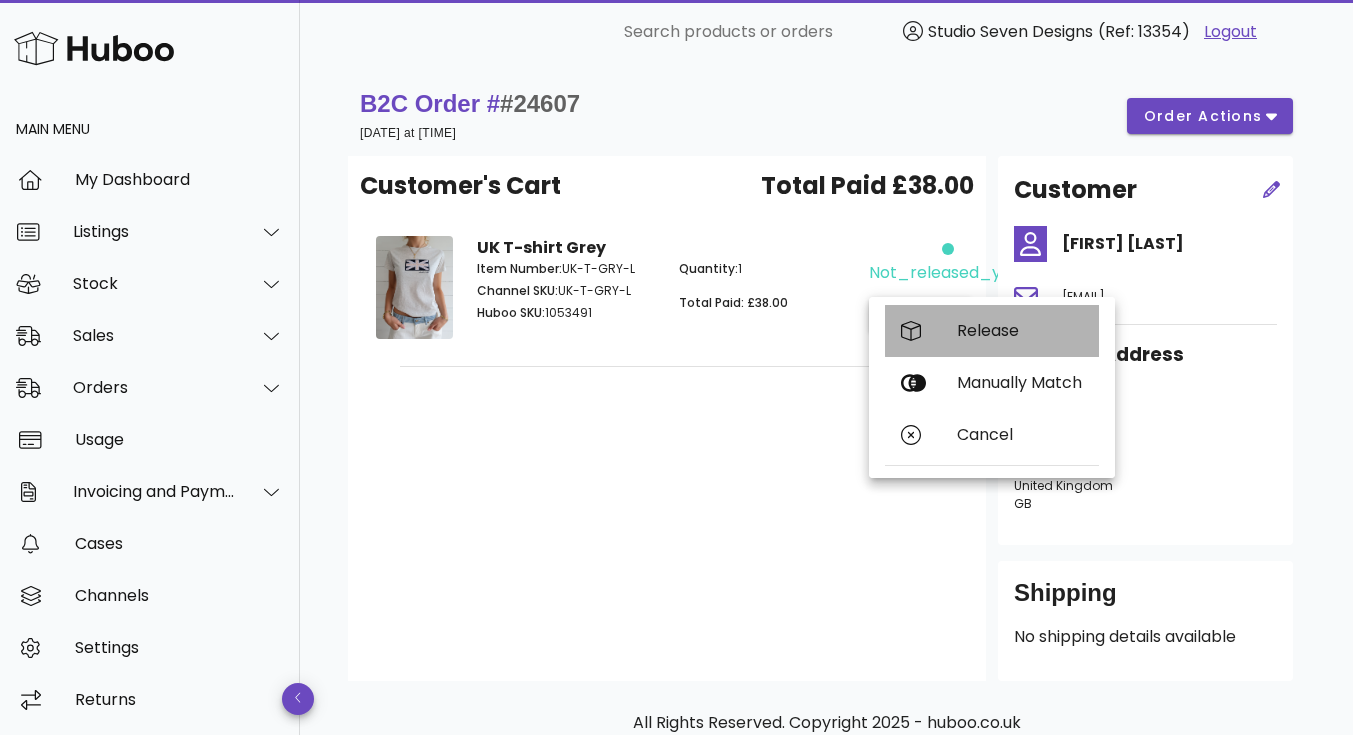 click on "Release" at bounding box center [1020, 330] 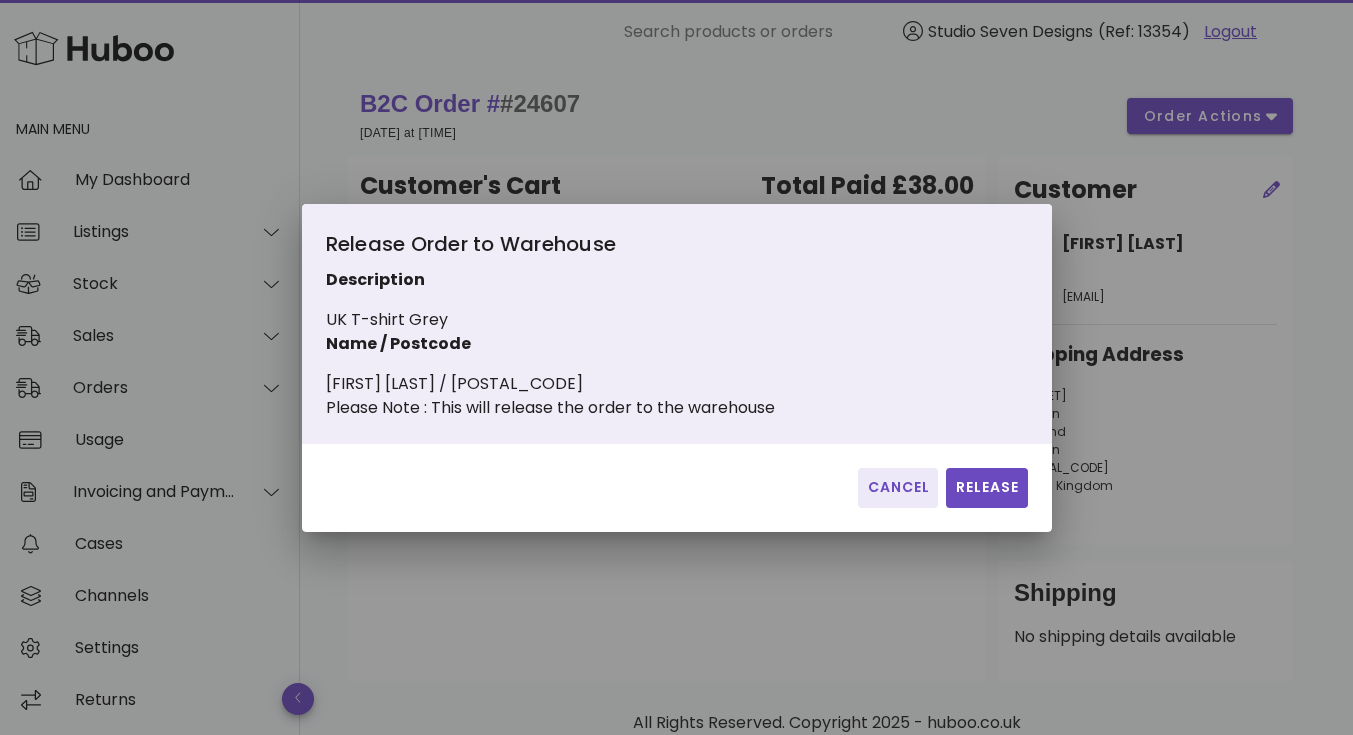 click on "Cancel   Release" at bounding box center [677, 488] 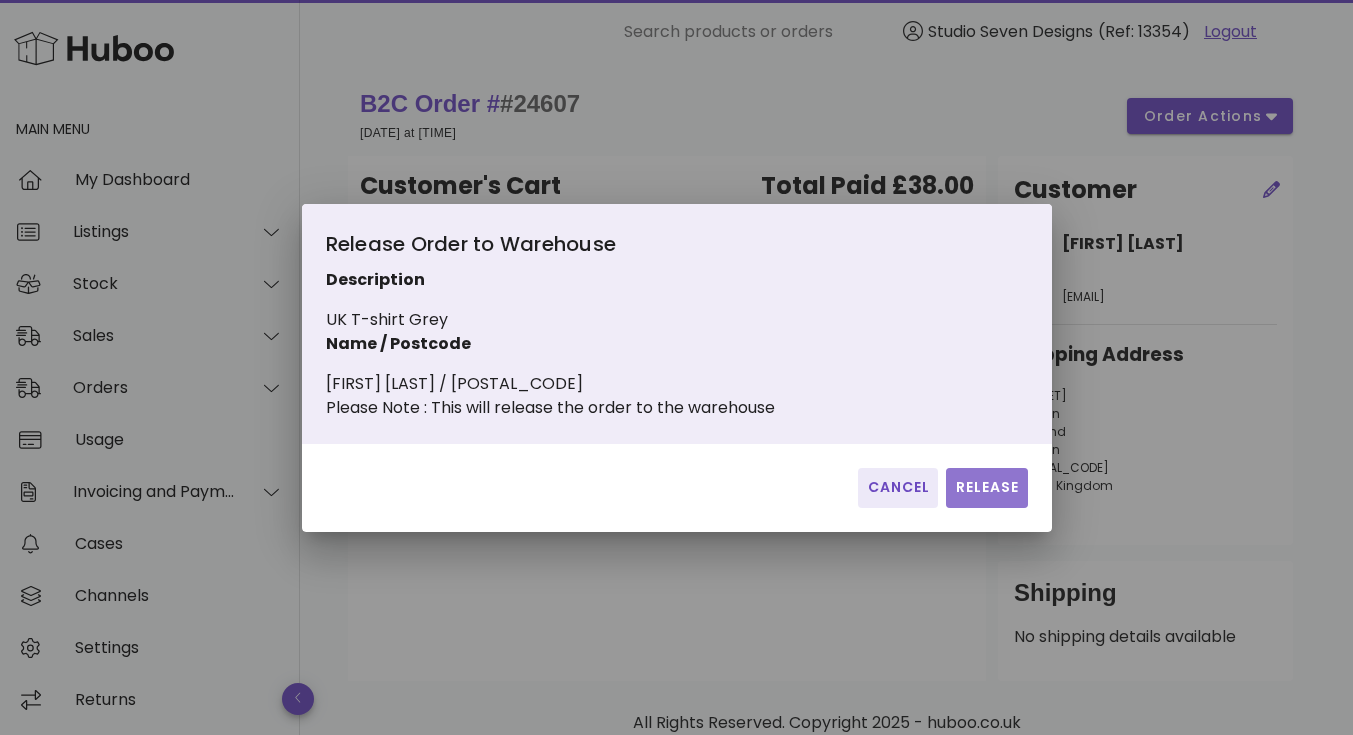 click on "Release" at bounding box center [986, 487] 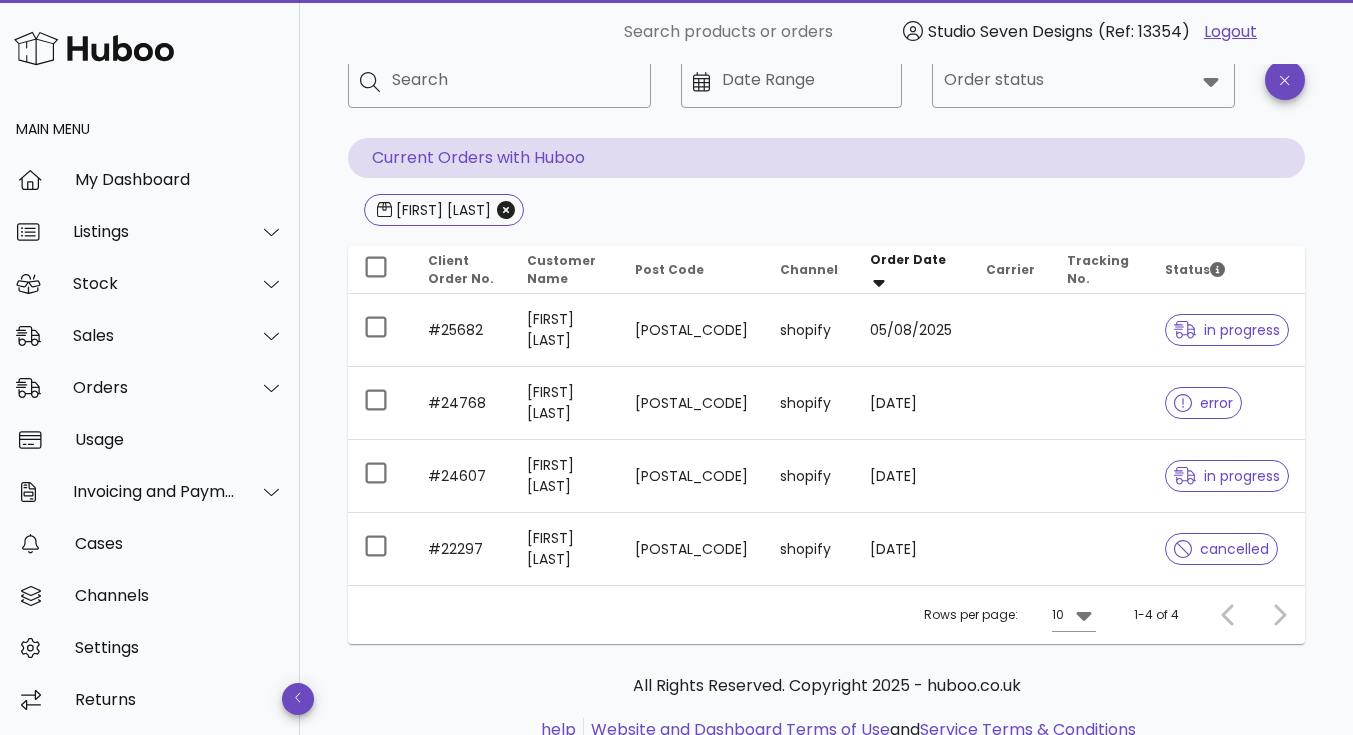 scroll, scrollTop: 125, scrollLeft: 0, axis: vertical 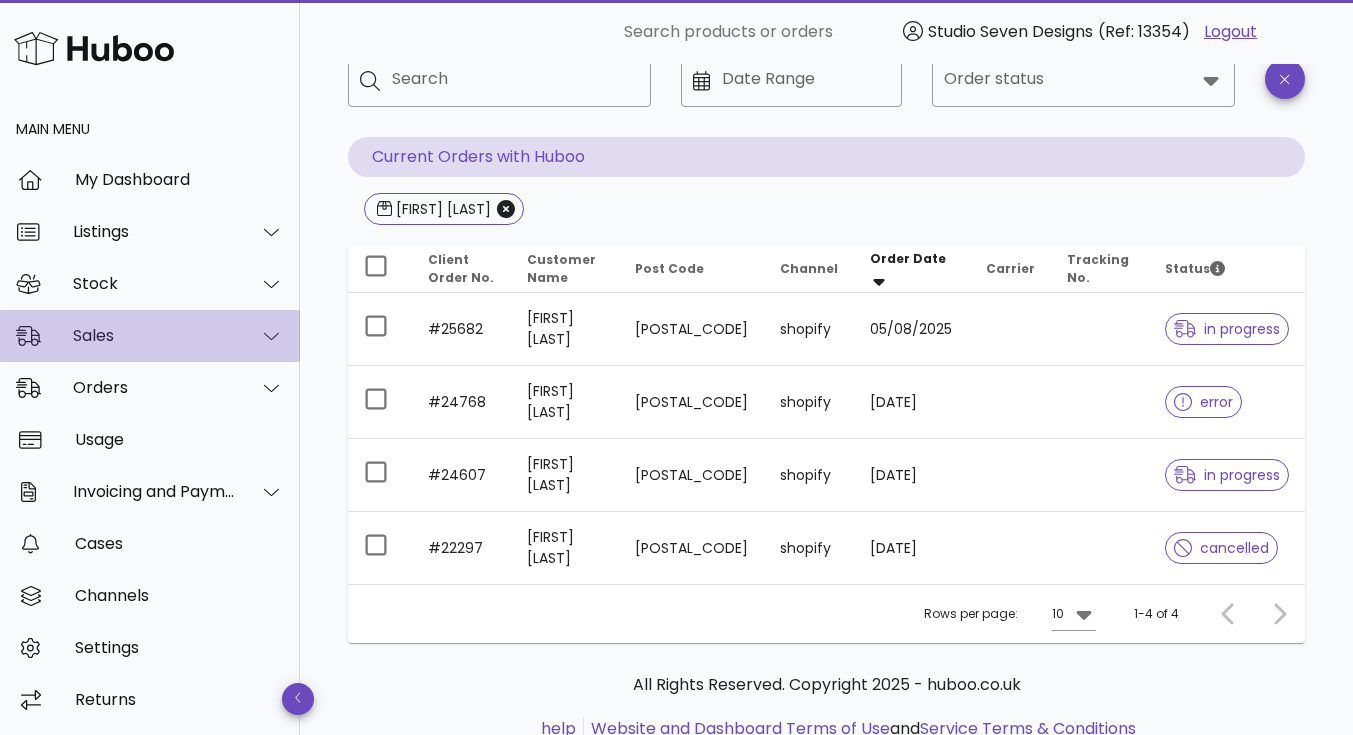 click on "Sales" at bounding box center (150, 336) 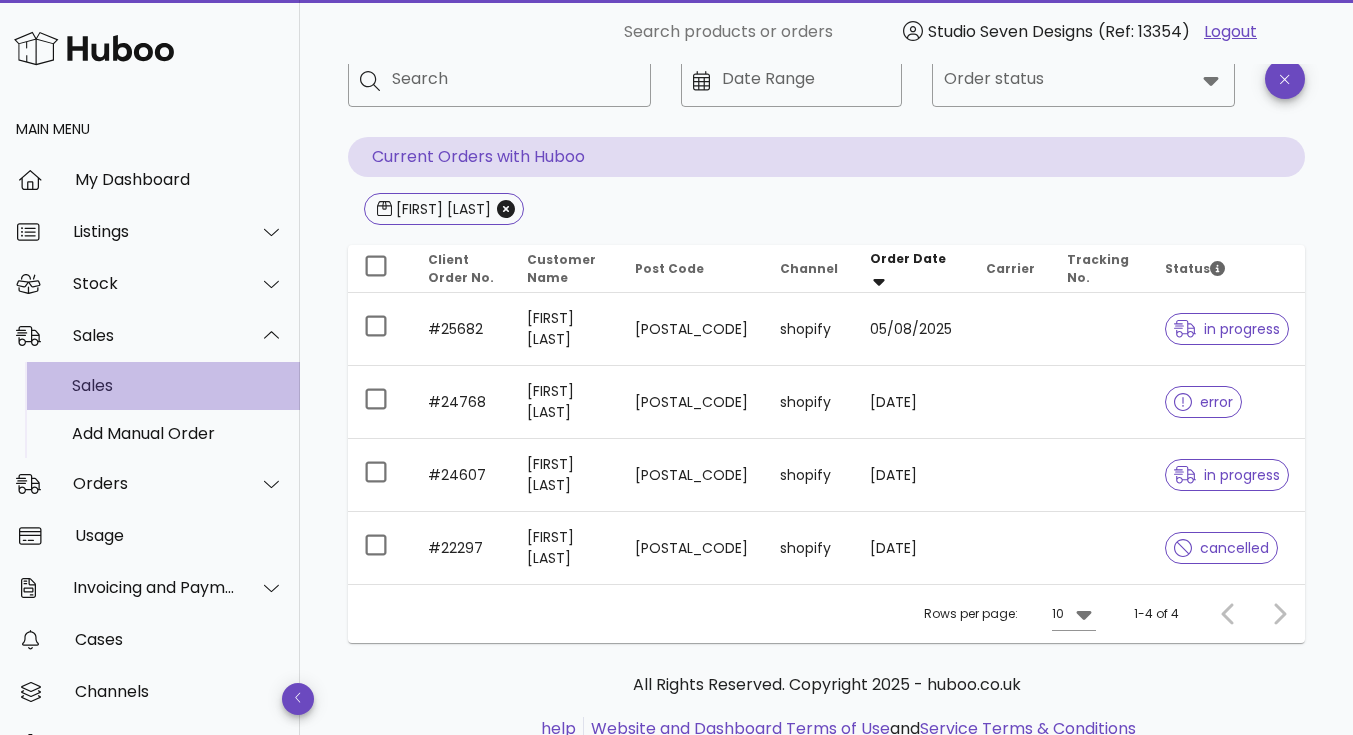 click on "Sales" at bounding box center [178, 385] 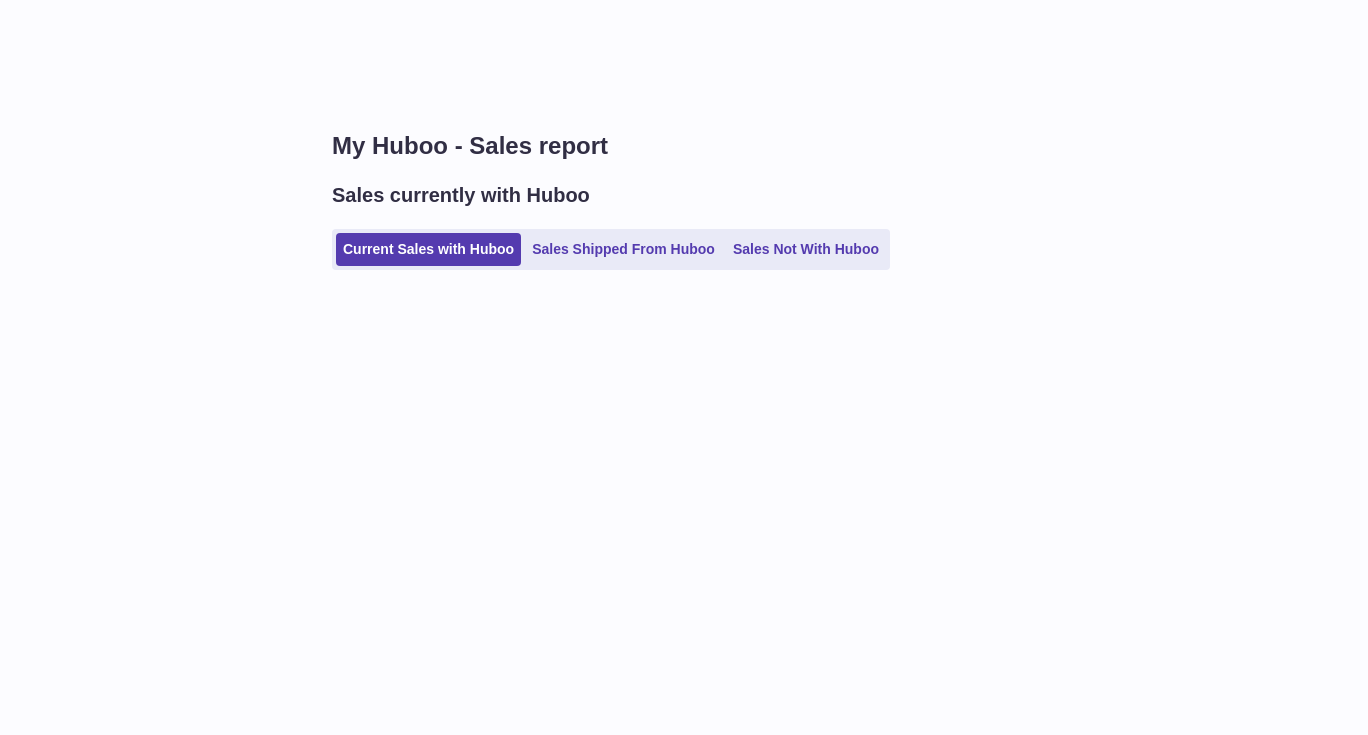 scroll, scrollTop: 0, scrollLeft: 0, axis: both 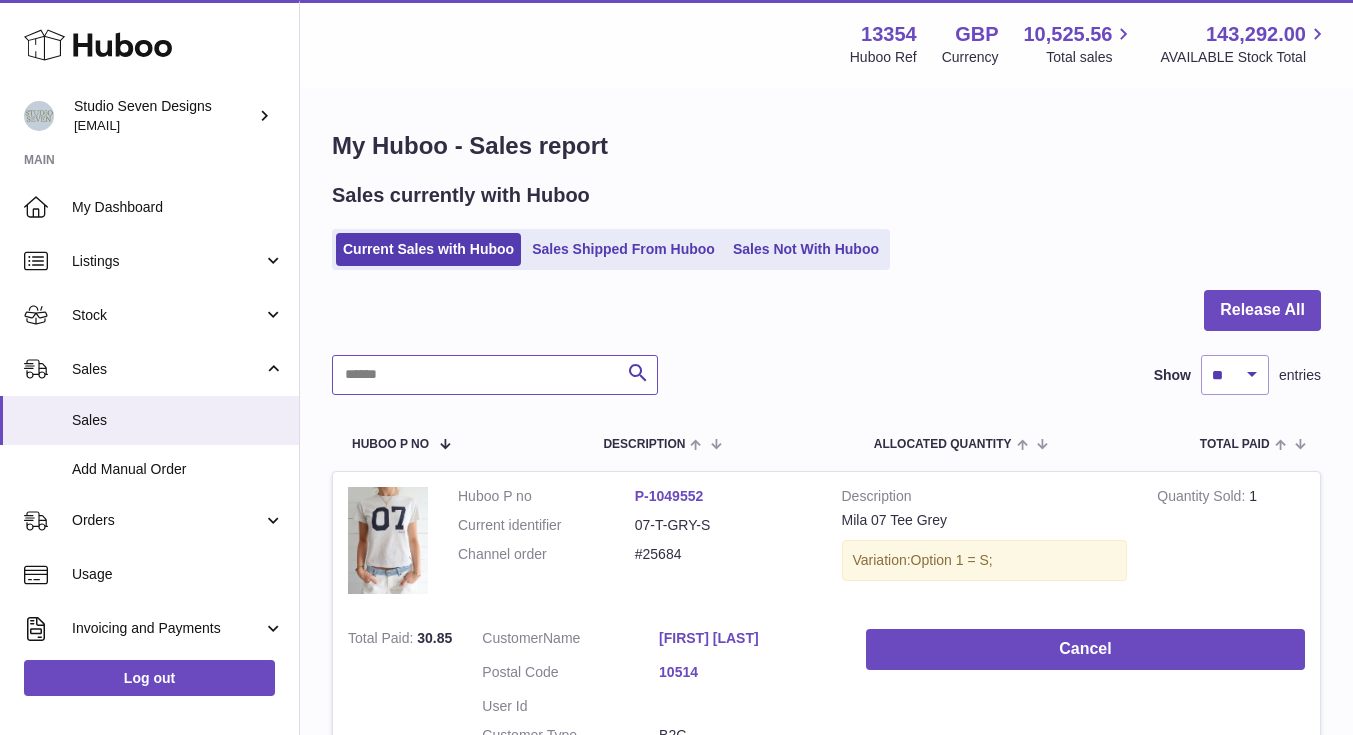 click at bounding box center (495, 375) 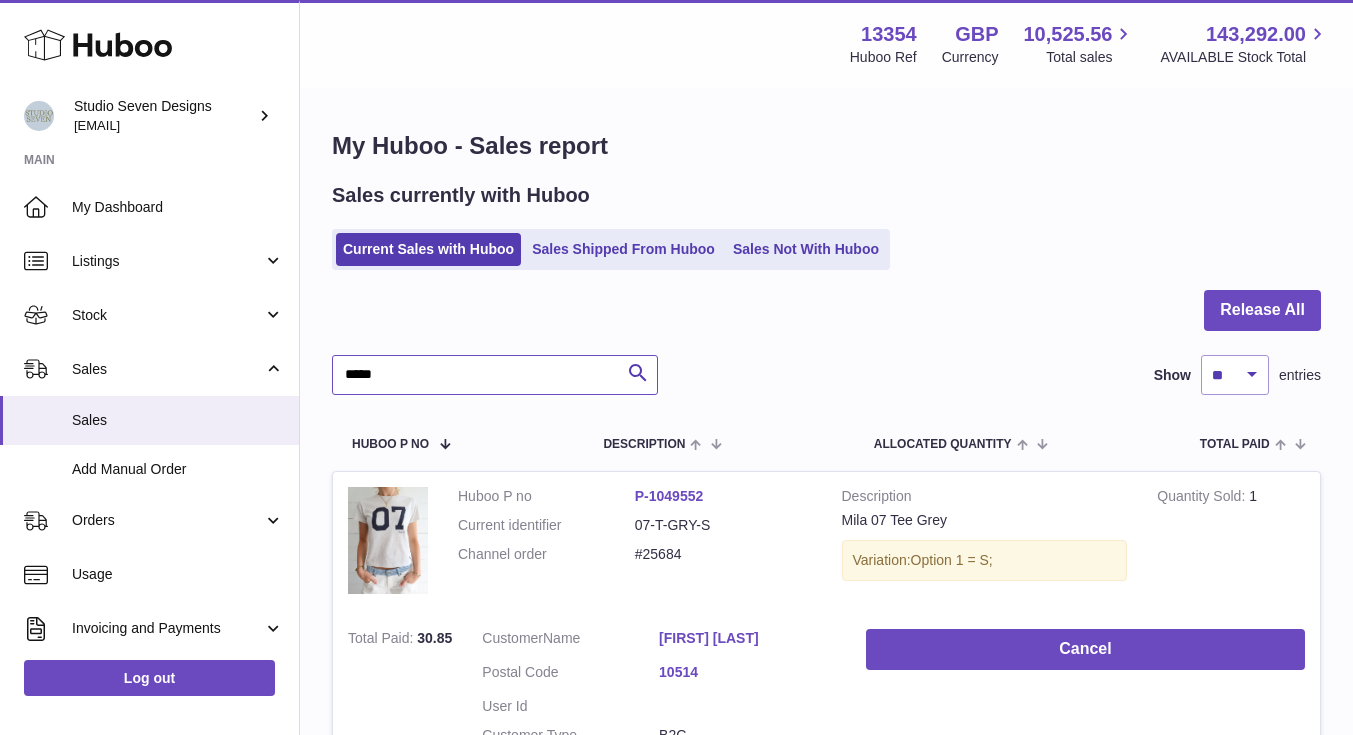 type on "*****" 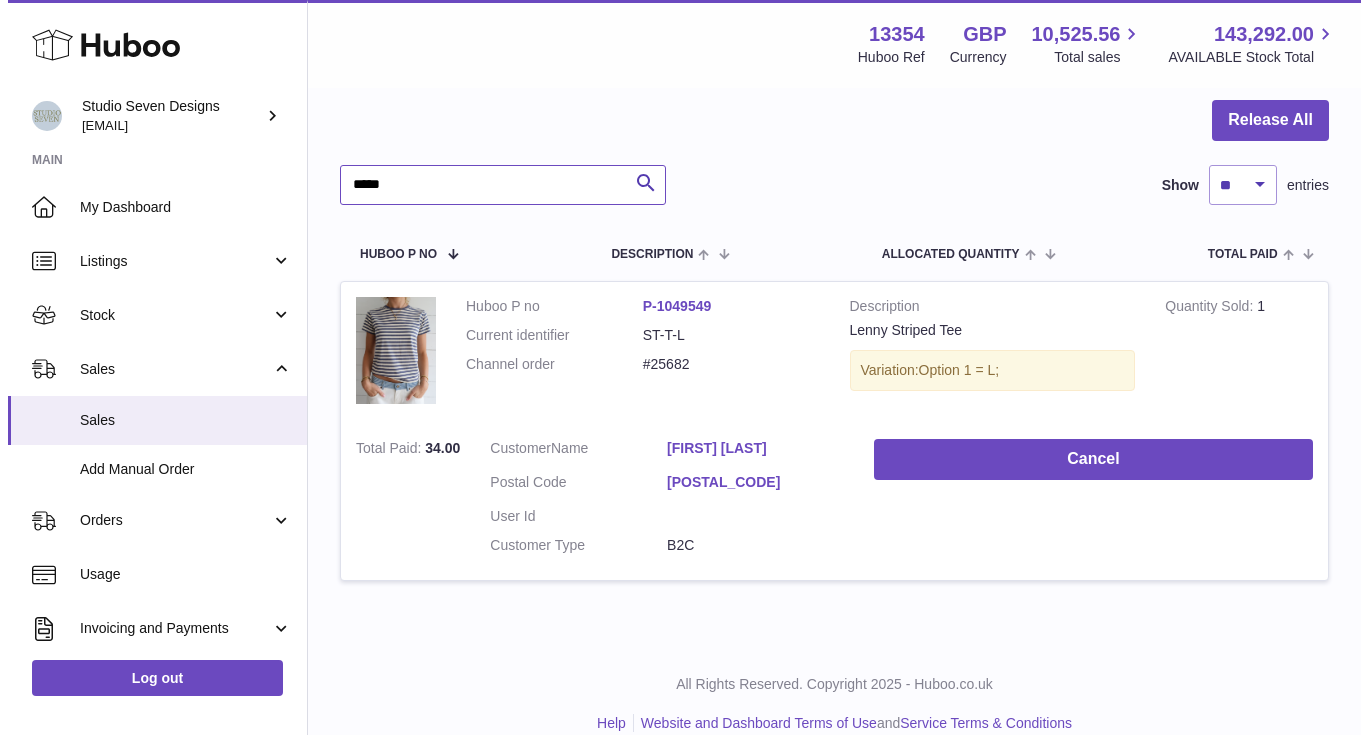 scroll, scrollTop: 217, scrollLeft: 0, axis: vertical 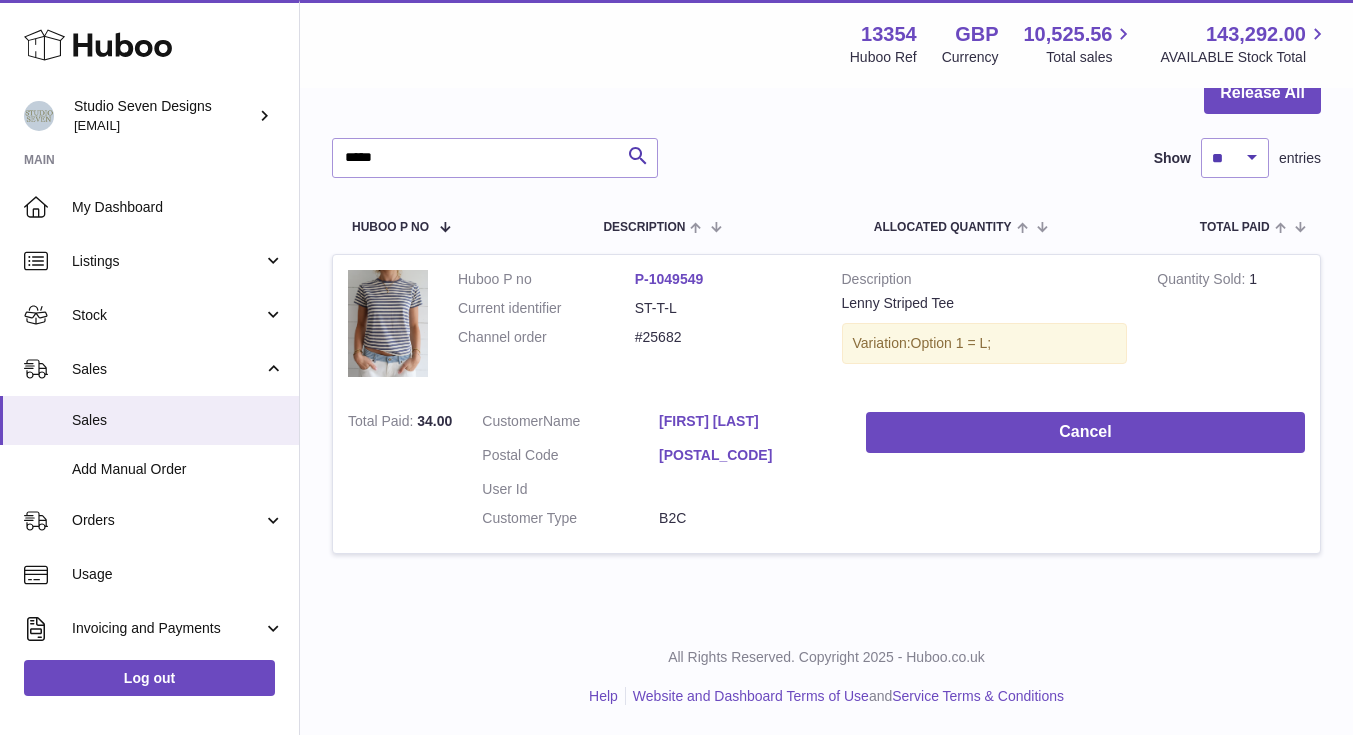 click on "[POSTAL_CODE]" at bounding box center [747, 455] 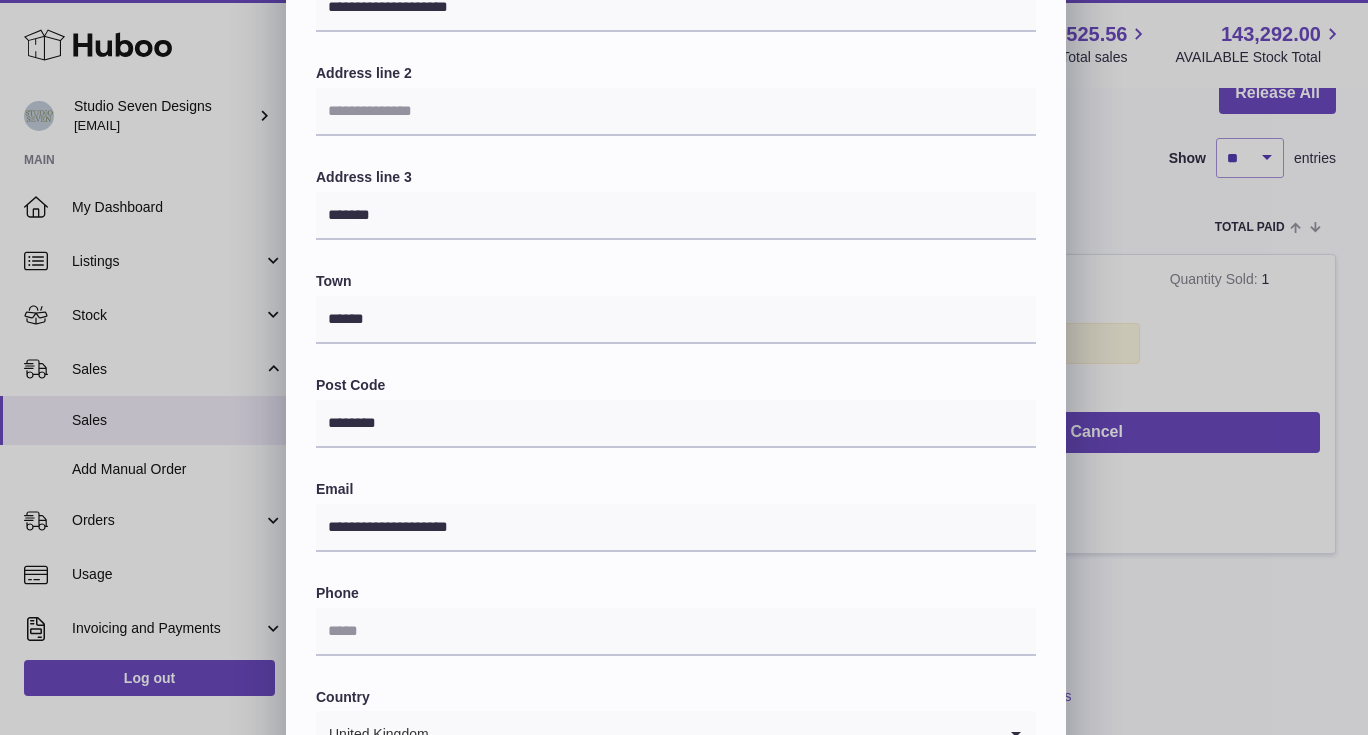 scroll, scrollTop: 525, scrollLeft: 0, axis: vertical 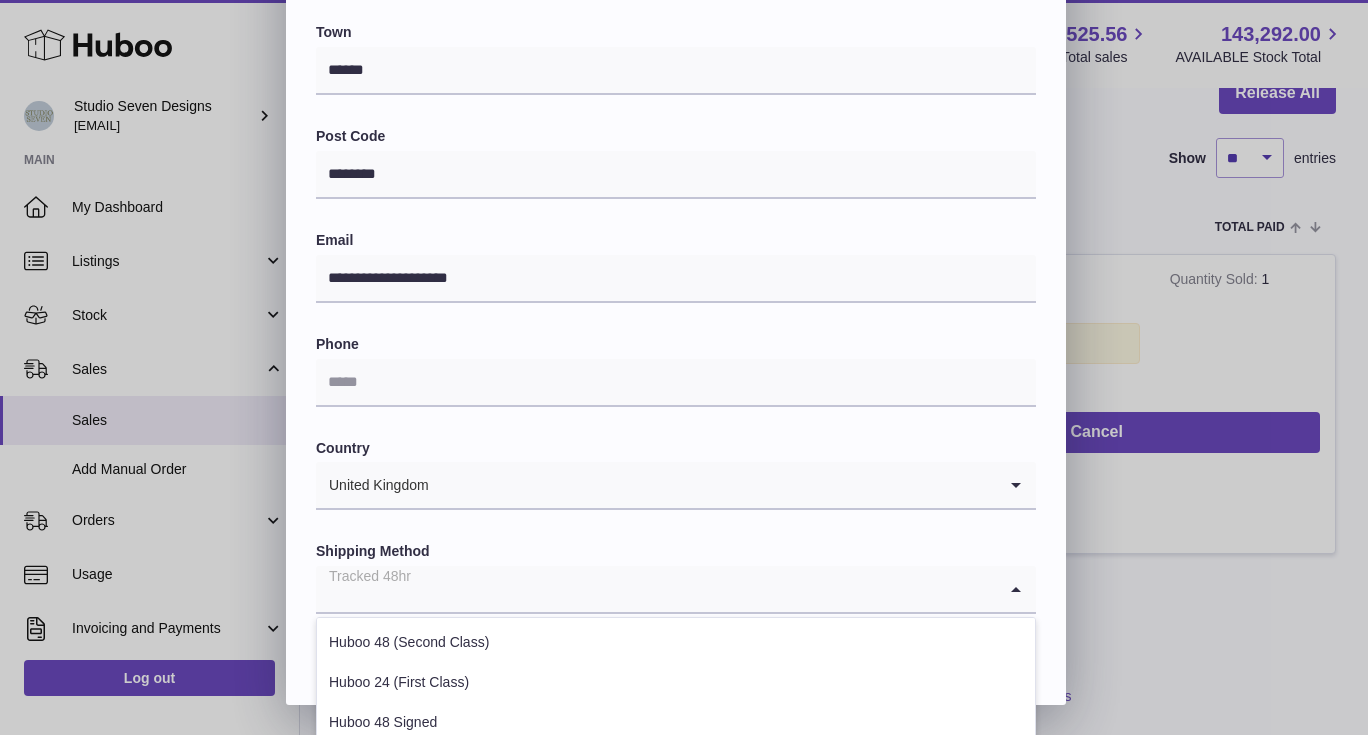 click 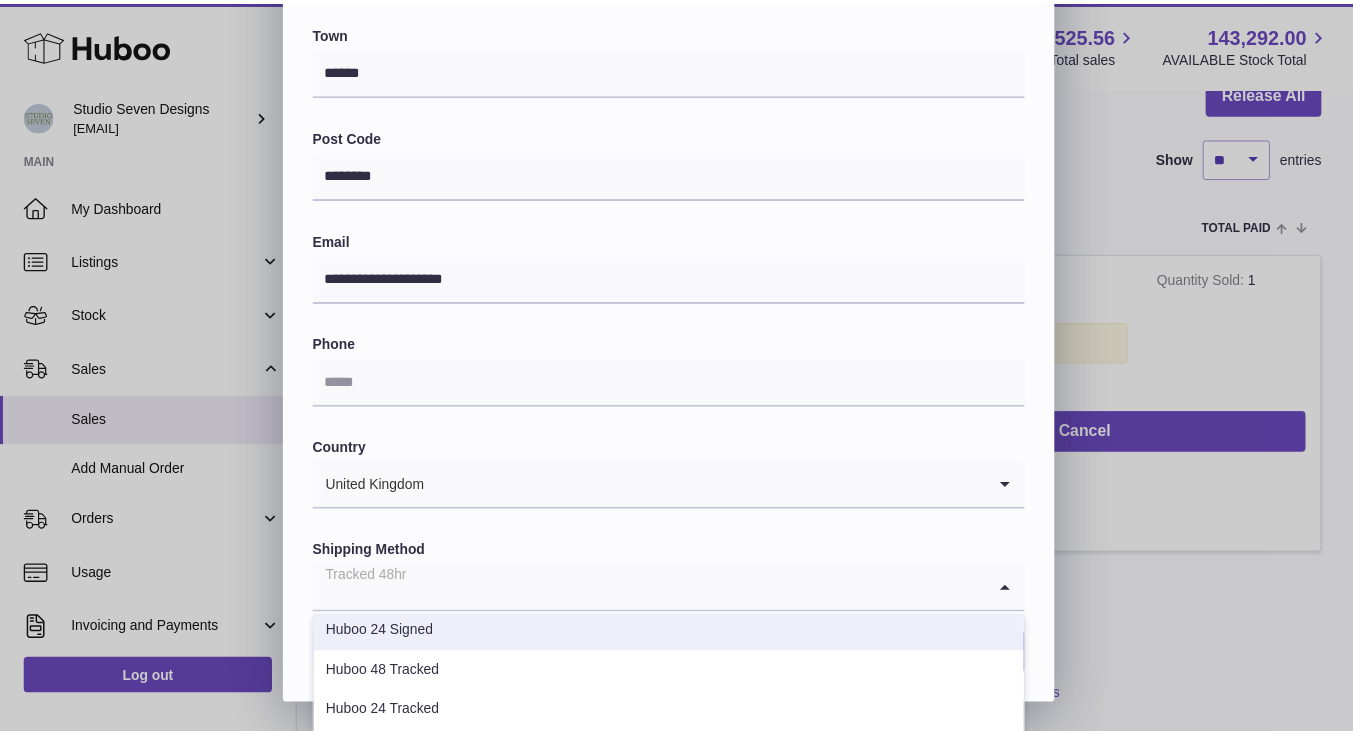 scroll, scrollTop: 125, scrollLeft: 0, axis: vertical 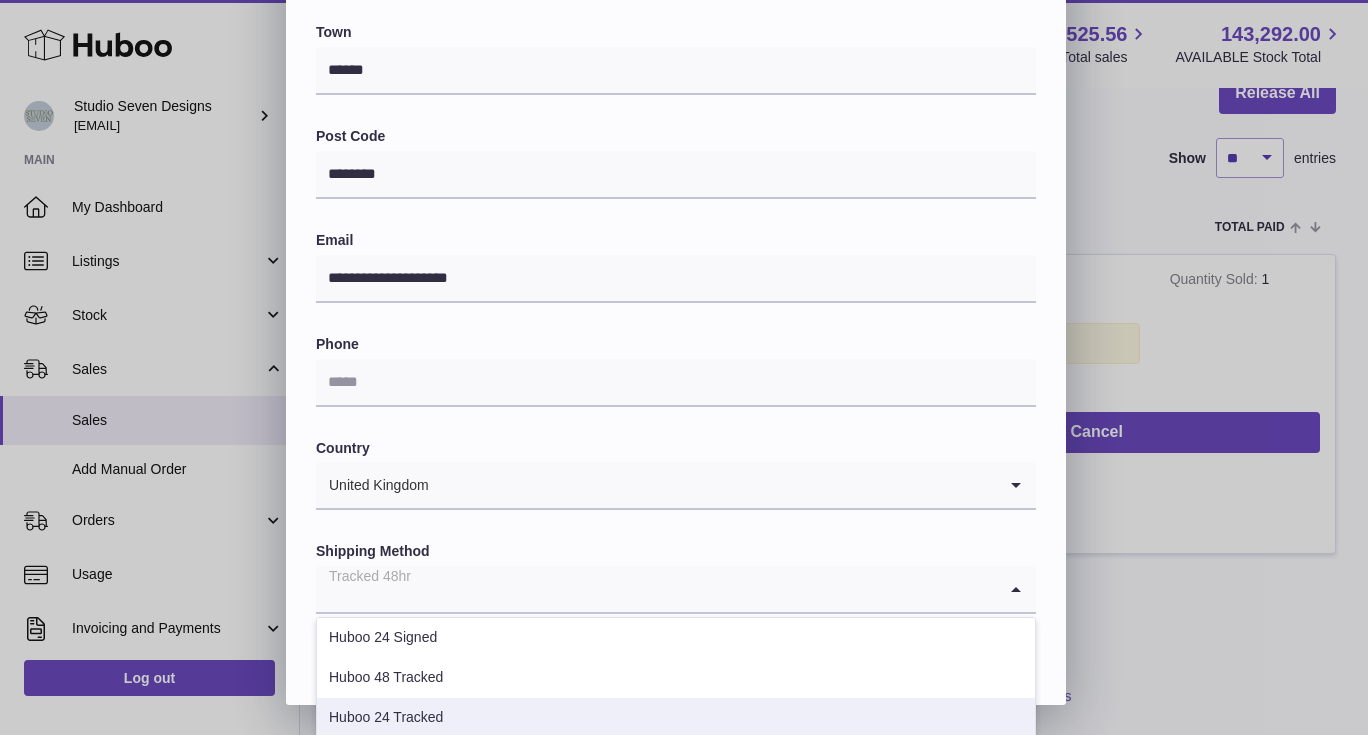 click on "Huboo 24 Tracked" at bounding box center (676, 718) 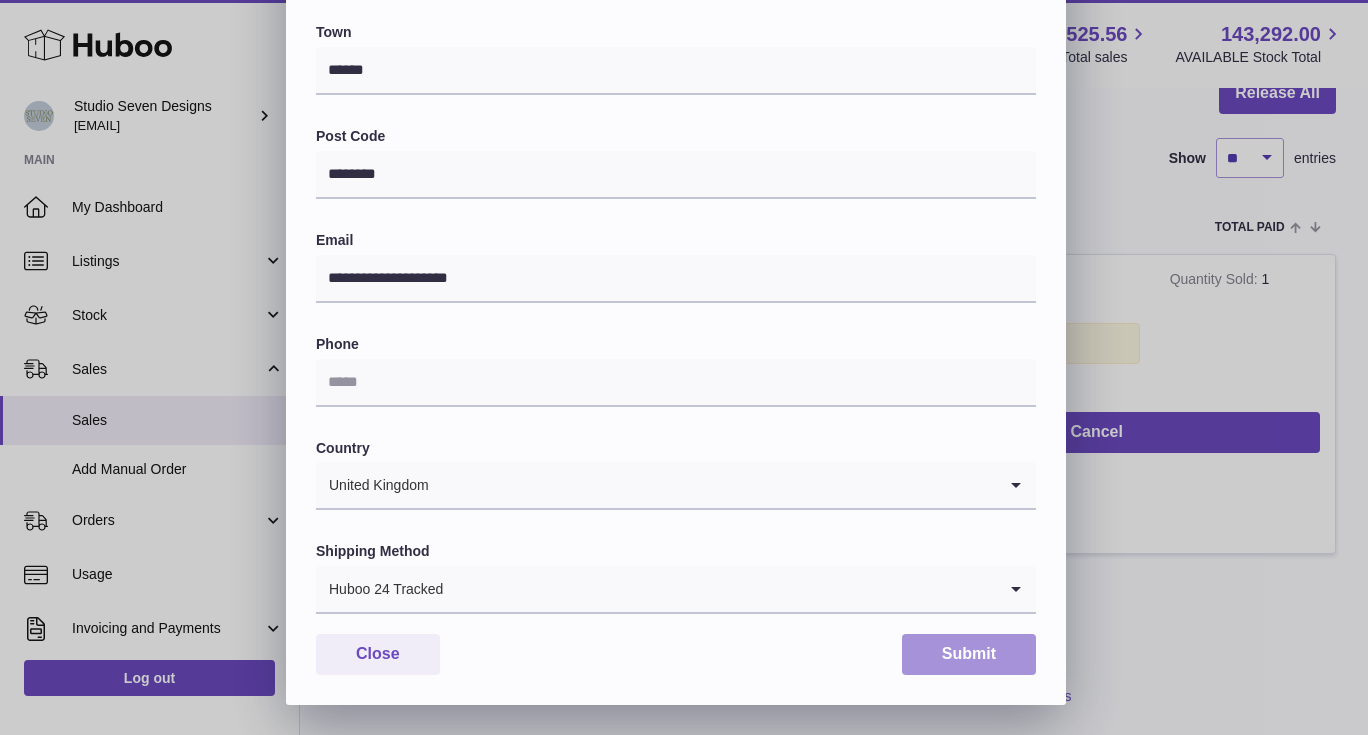 click on "Submit" at bounding box center (969, 654) 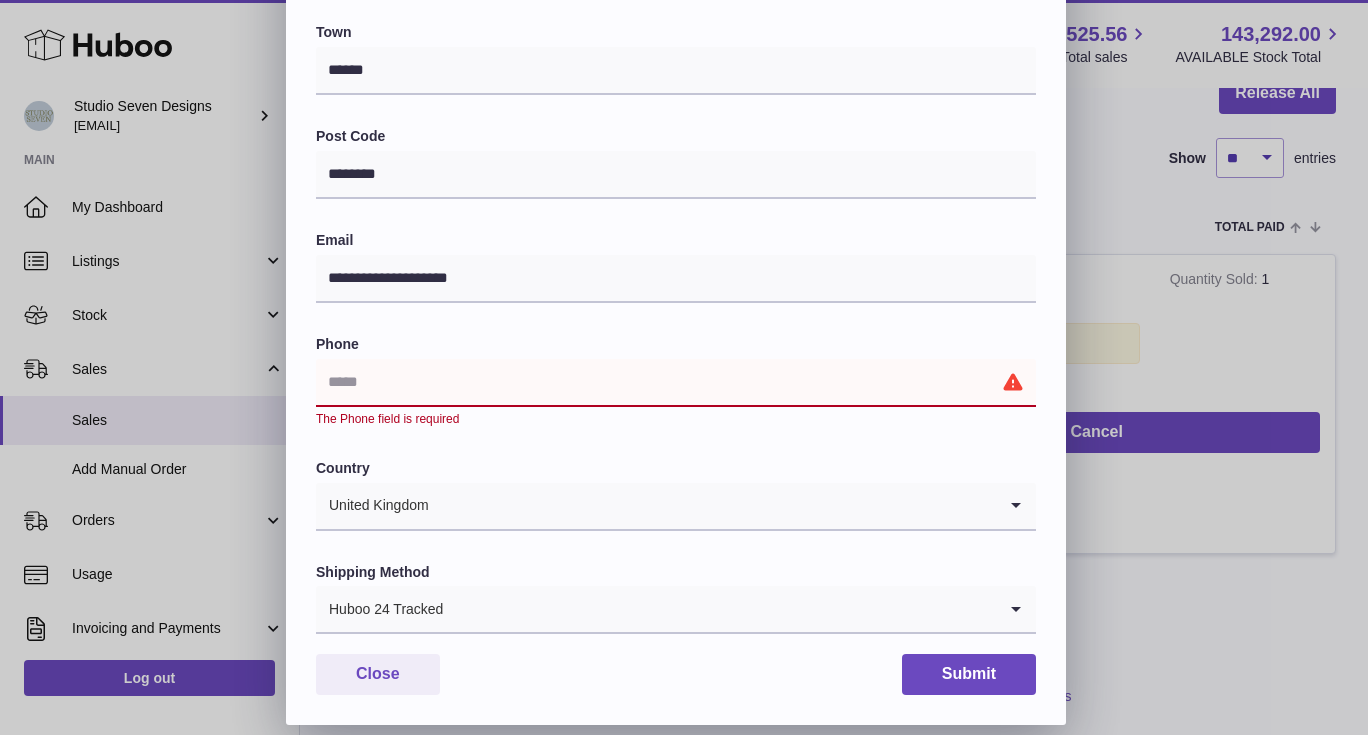 click at bounding box center [676, 383] 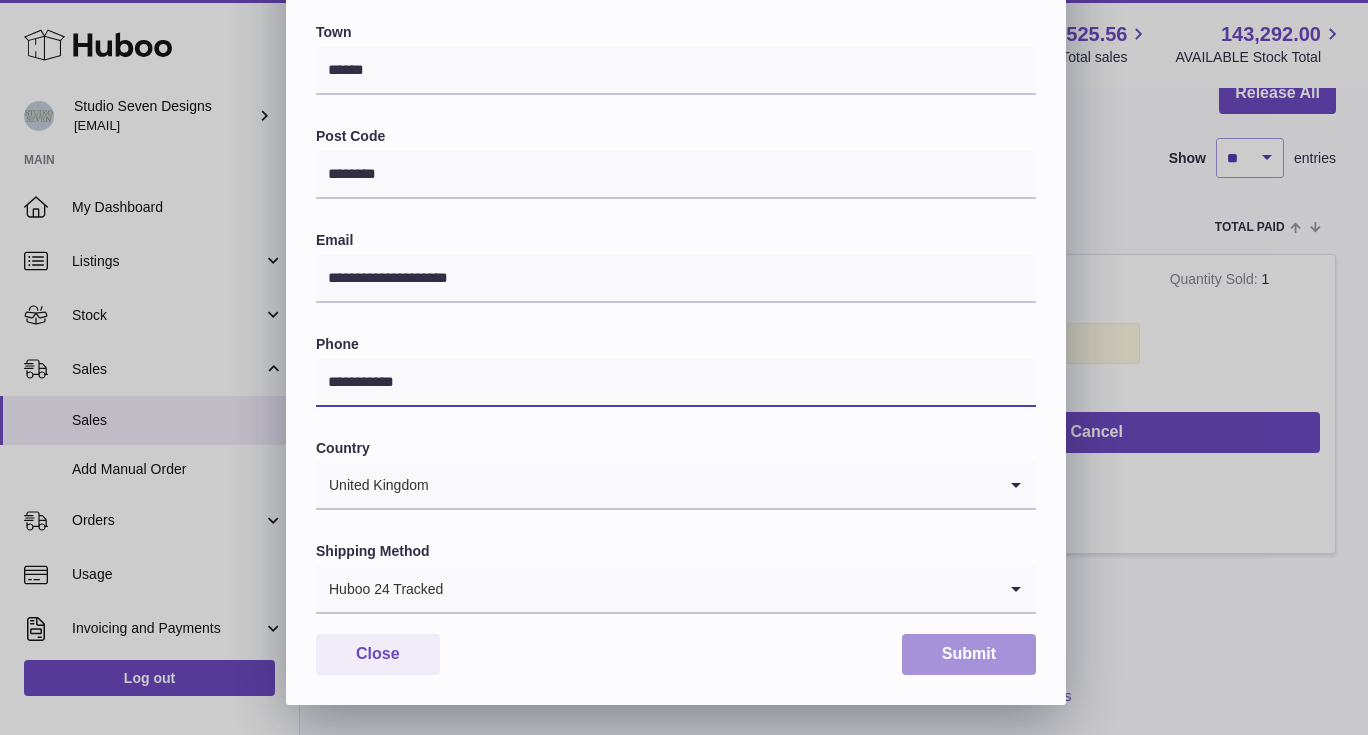 type on "**********" 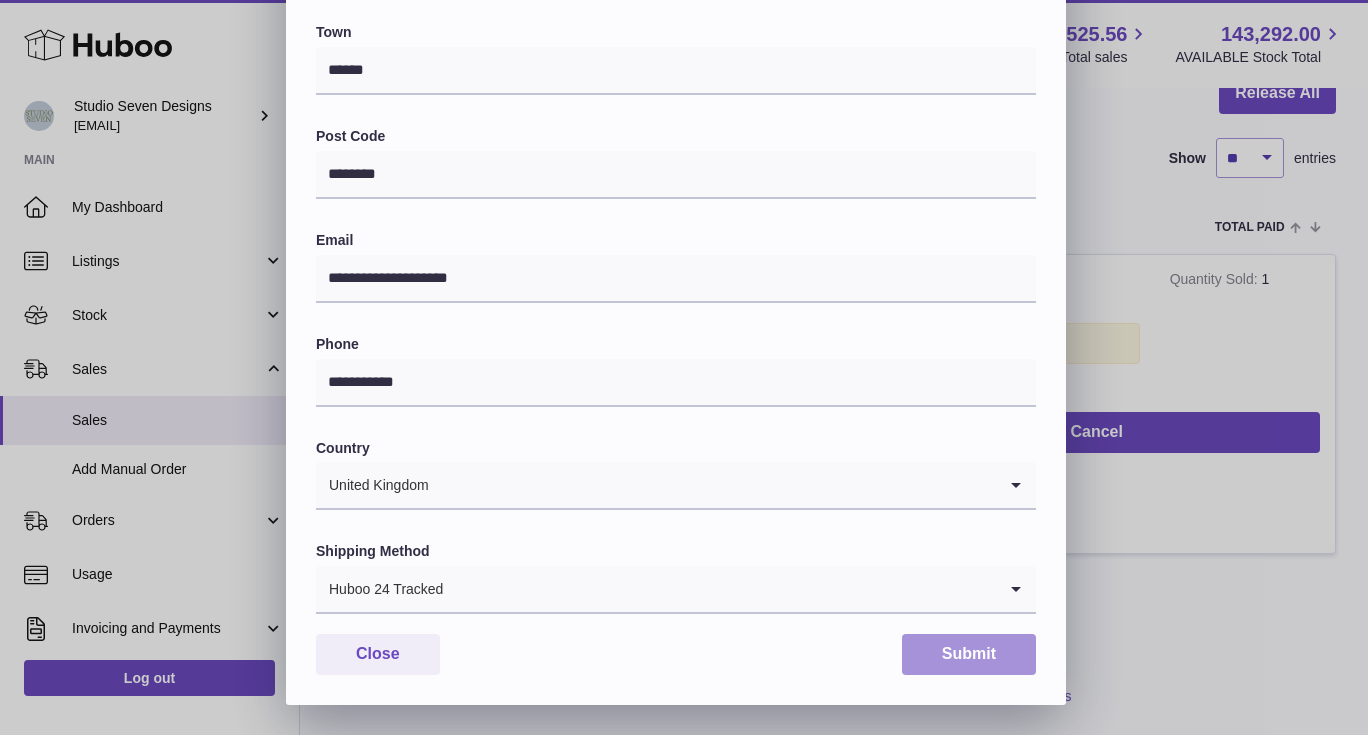 click on "Submit" at bounding box center (969, 654) 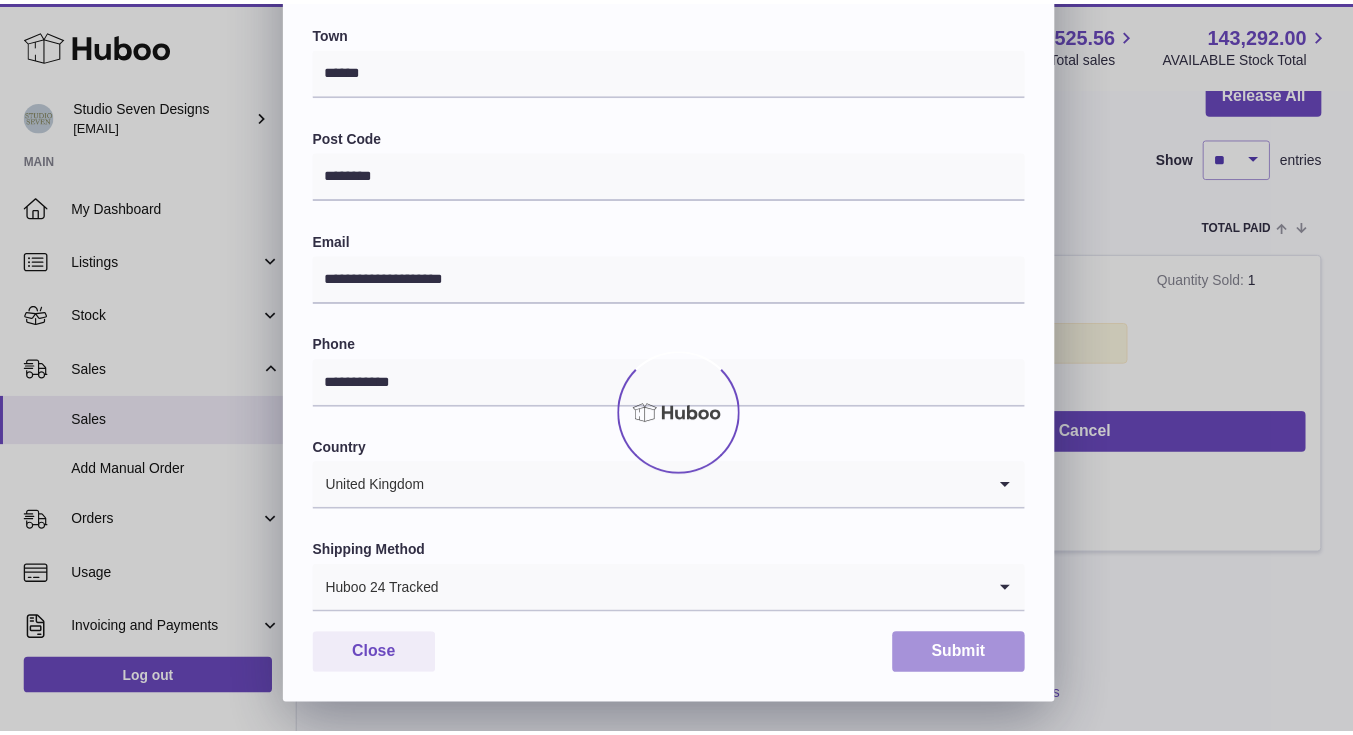 scroll, scrollTop: 0, scrollLeft: 0, axis: both 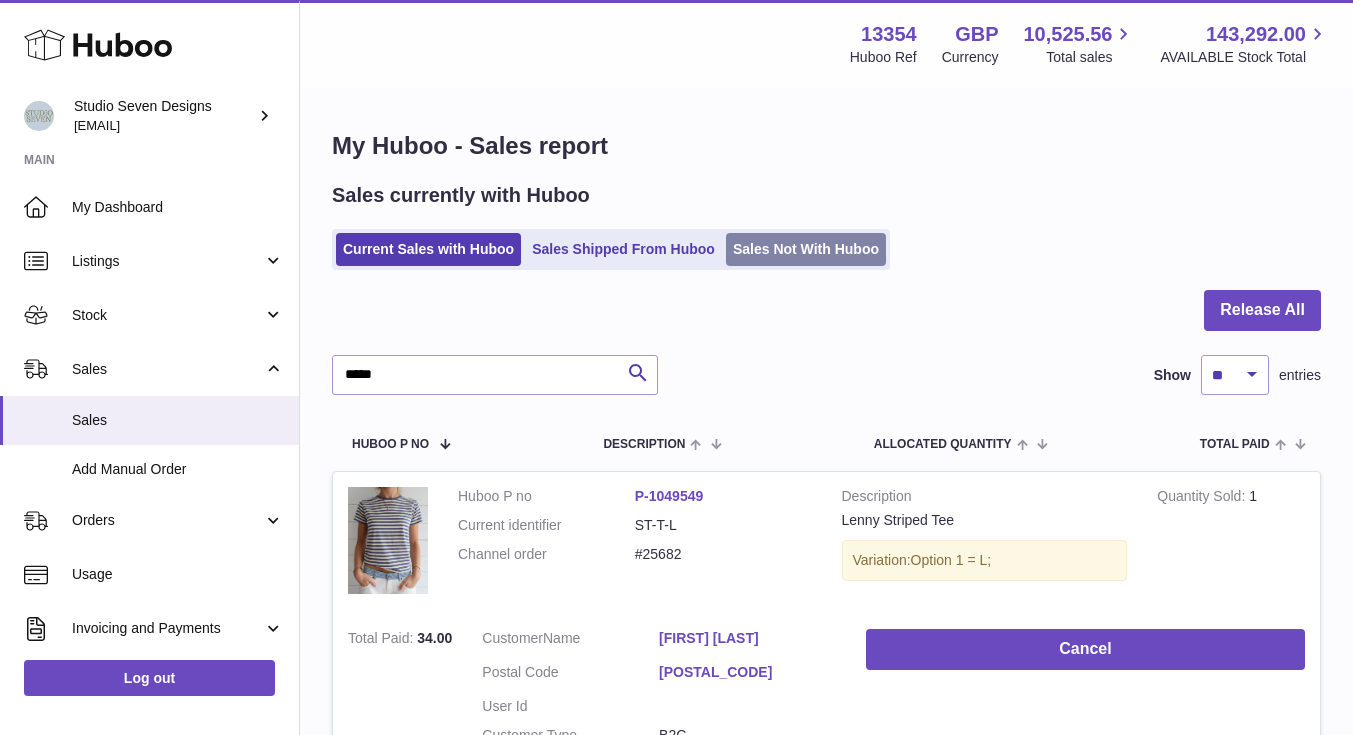 click on "Sales Not With Huboo" at bounding box center (806, 249) 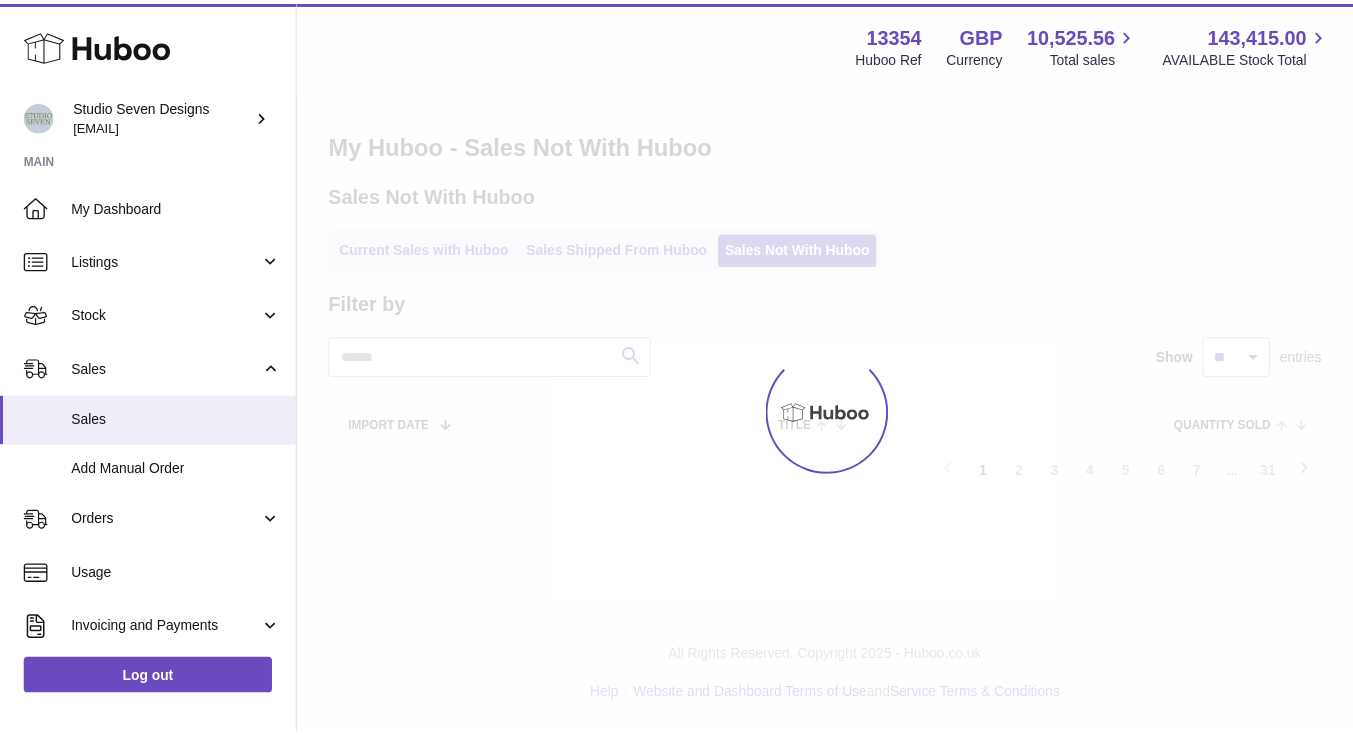 scroll, scrollTop: 0, scrollLeft: 0, axis: both 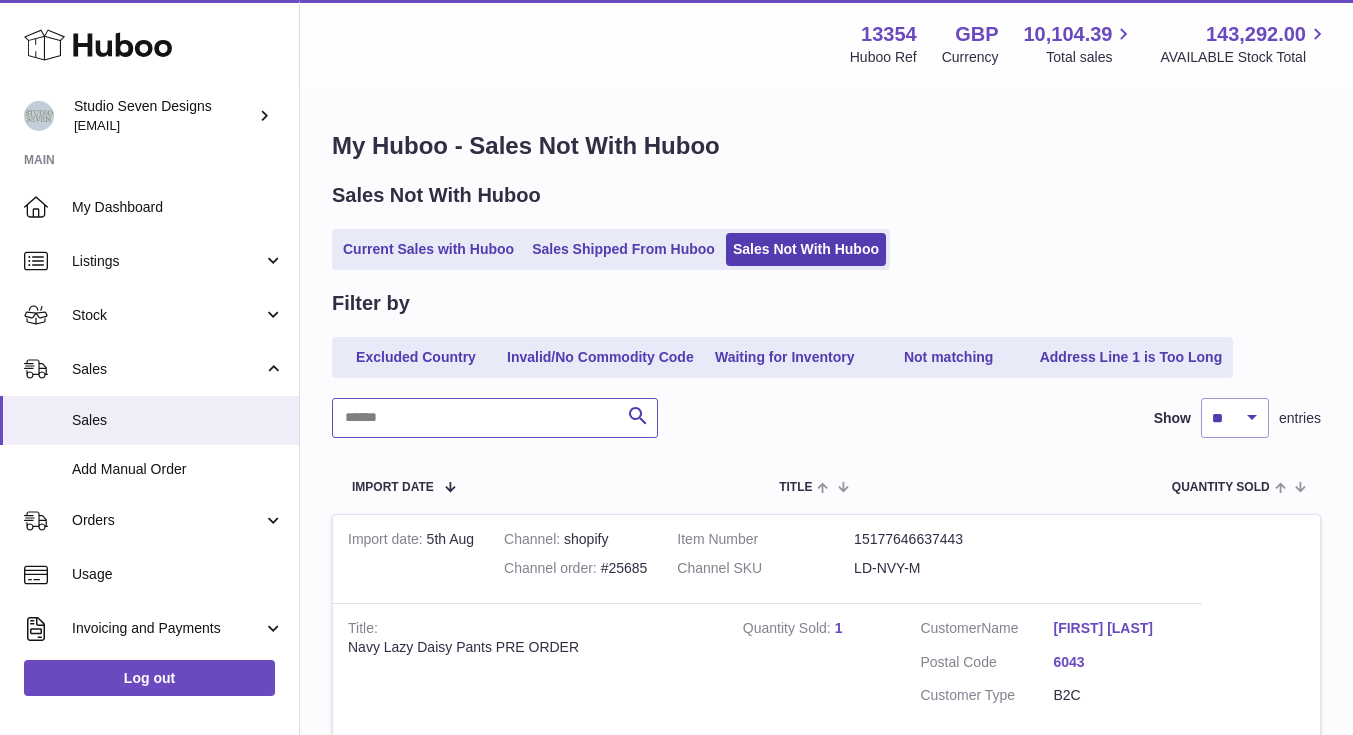click at bounding box center (495, 418) 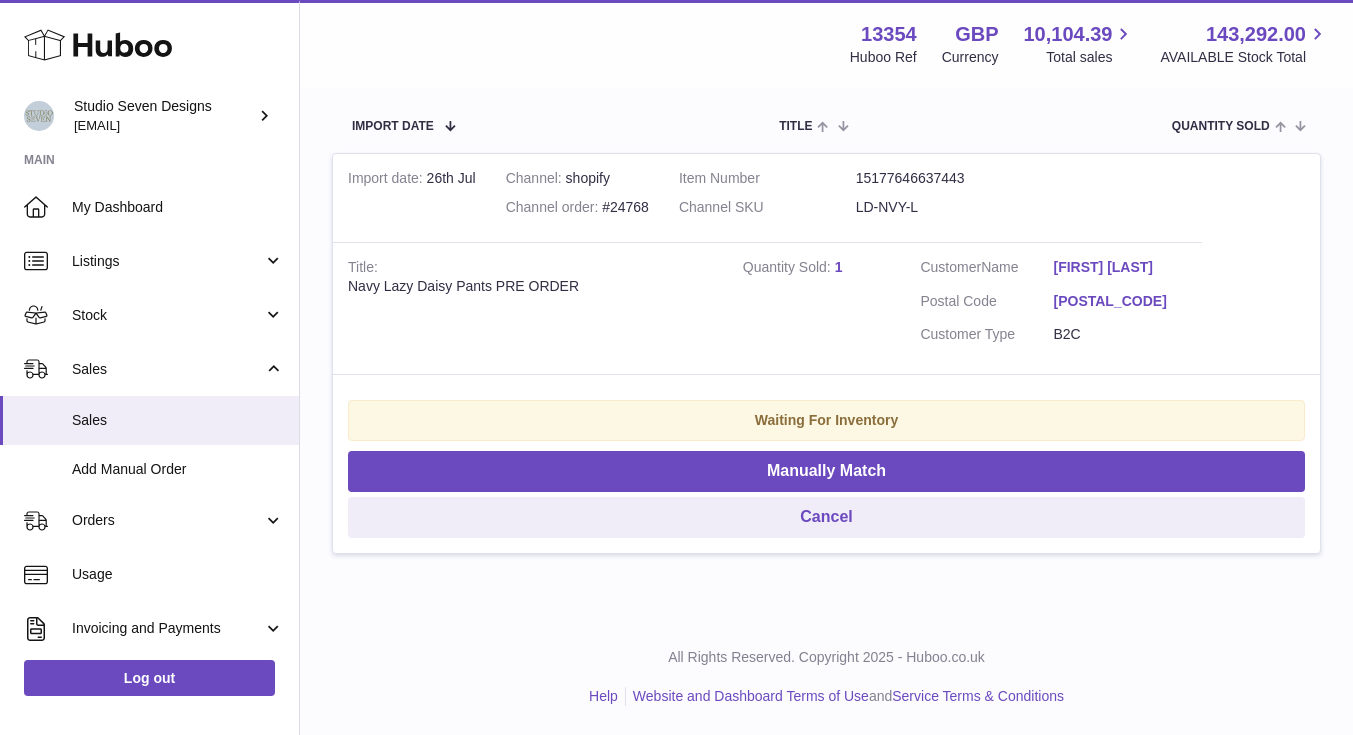 scroll, scrollTop: 0, scrollLeft: 0, axis: both 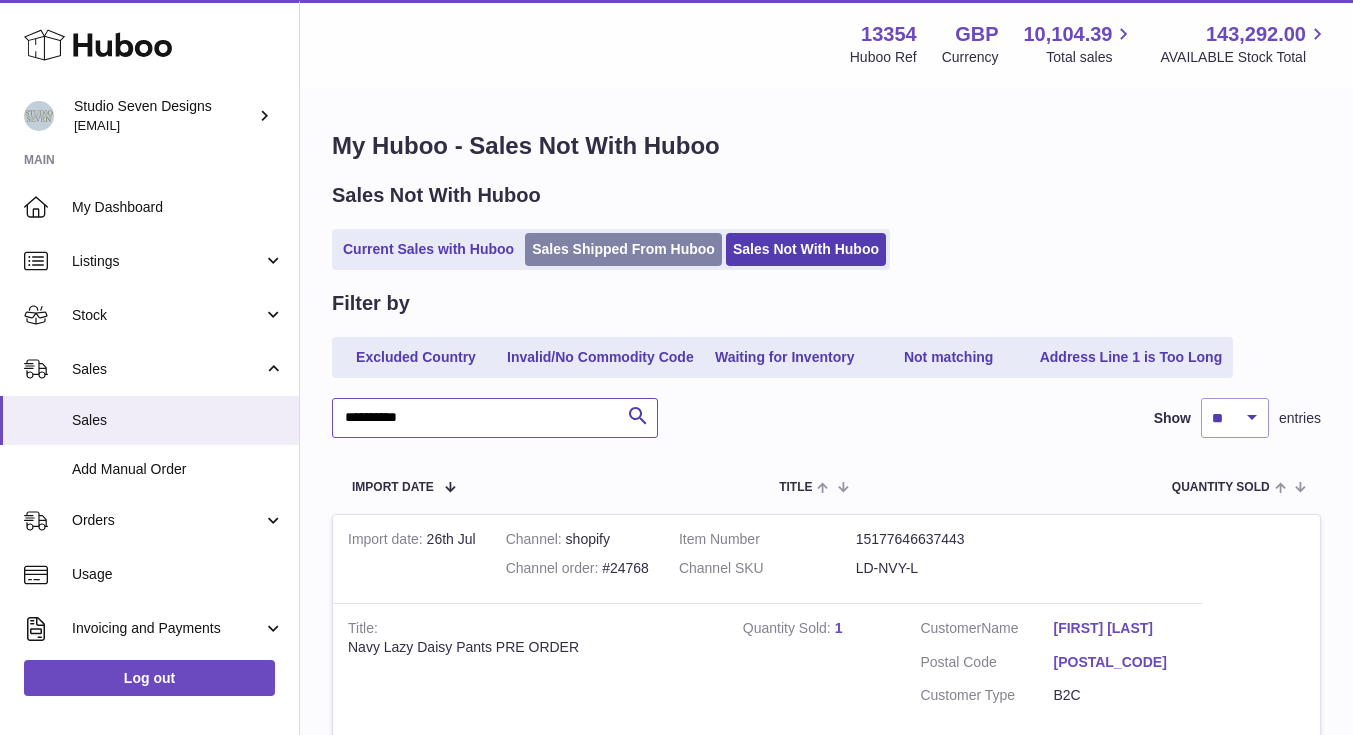 type on "**********" 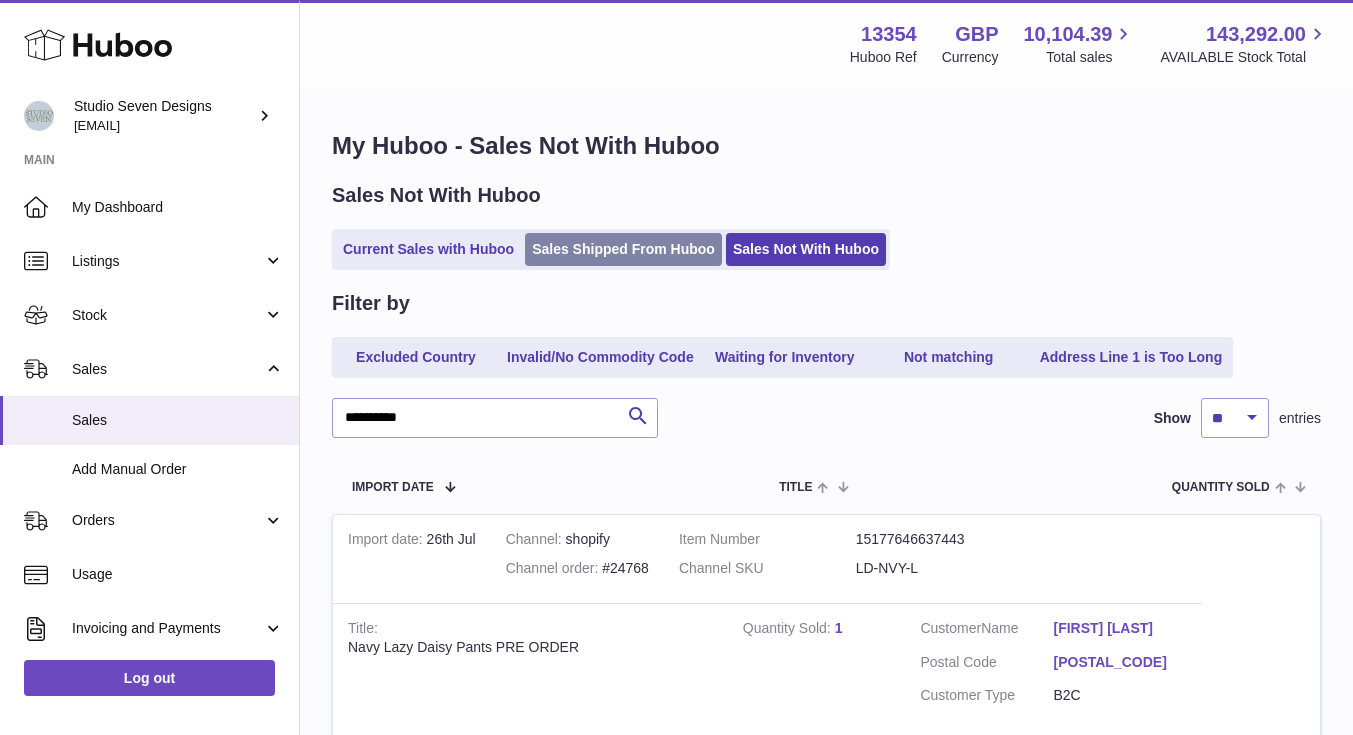 click on "Sales Shipped From Huboo" at bounding box center (623, 249) 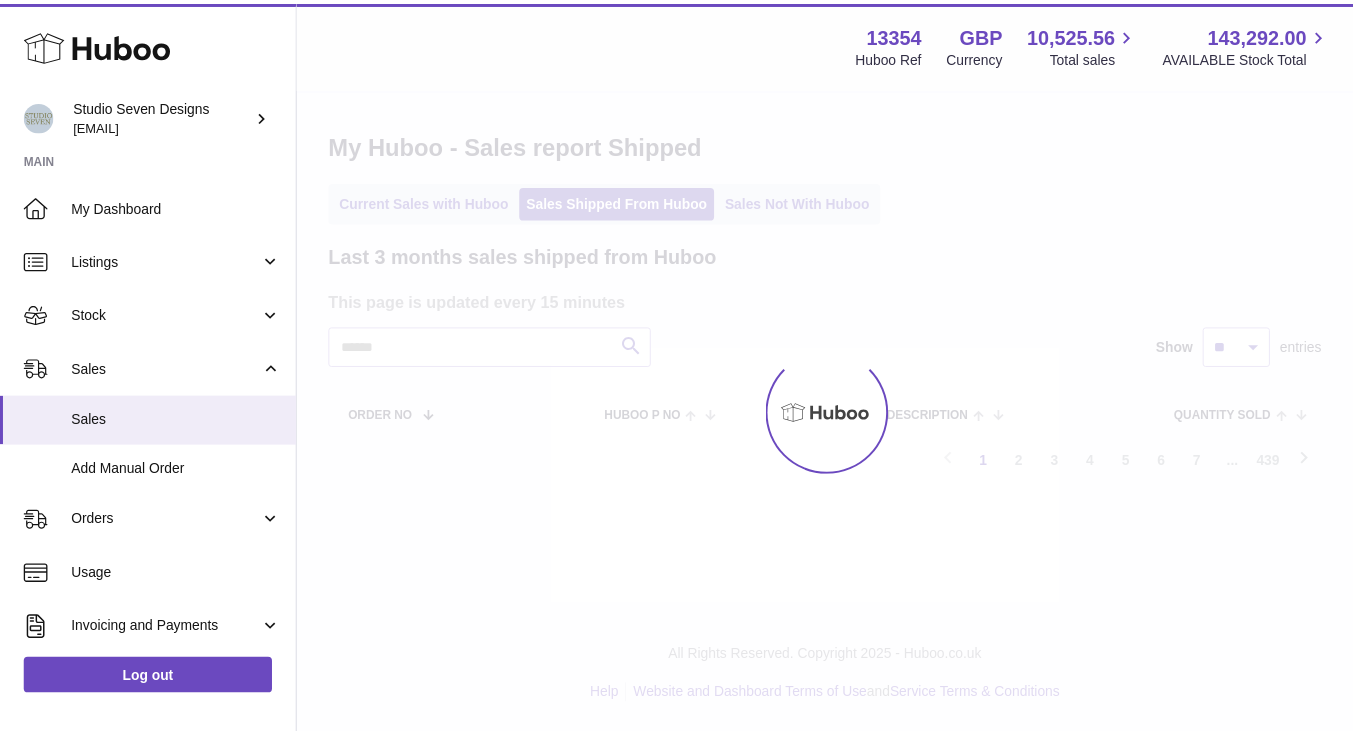 scroll, scrollTop: 0, scrollLeft: 0, axis: both 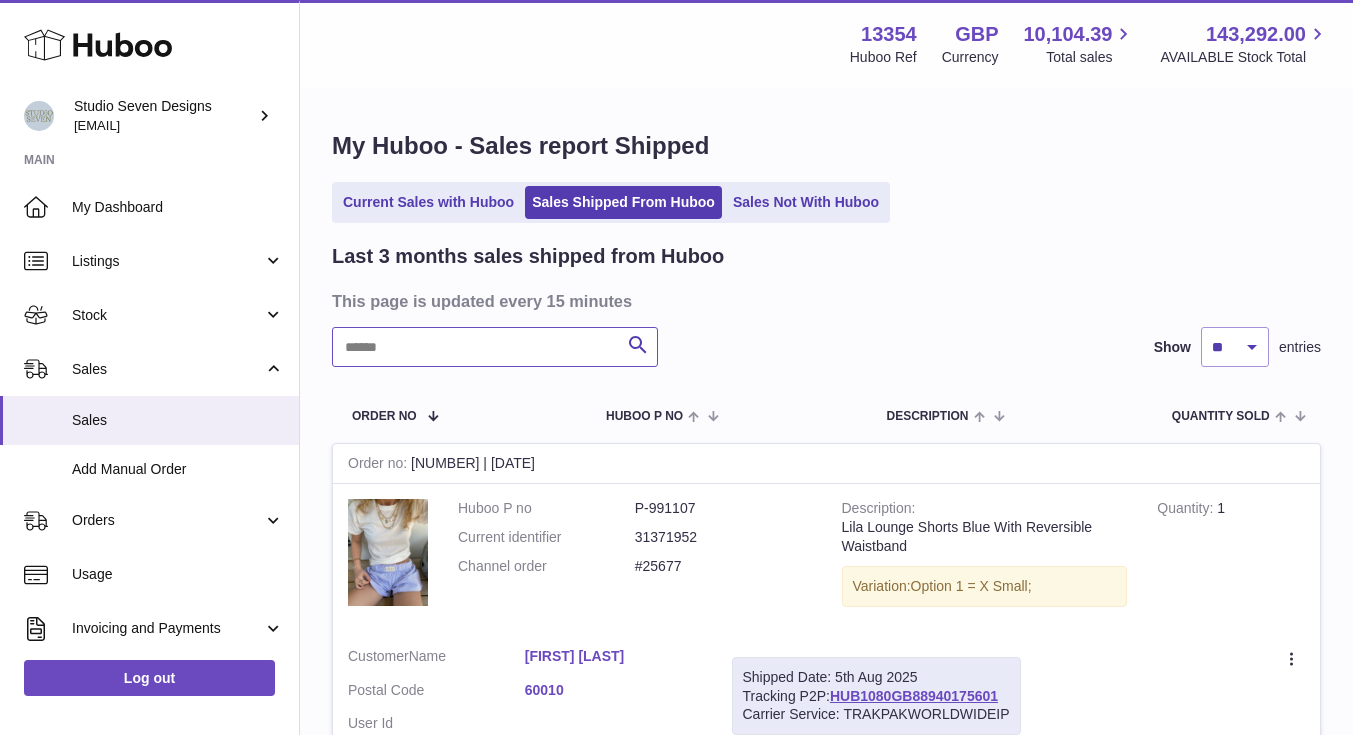 click at bounding box center (495, 347) 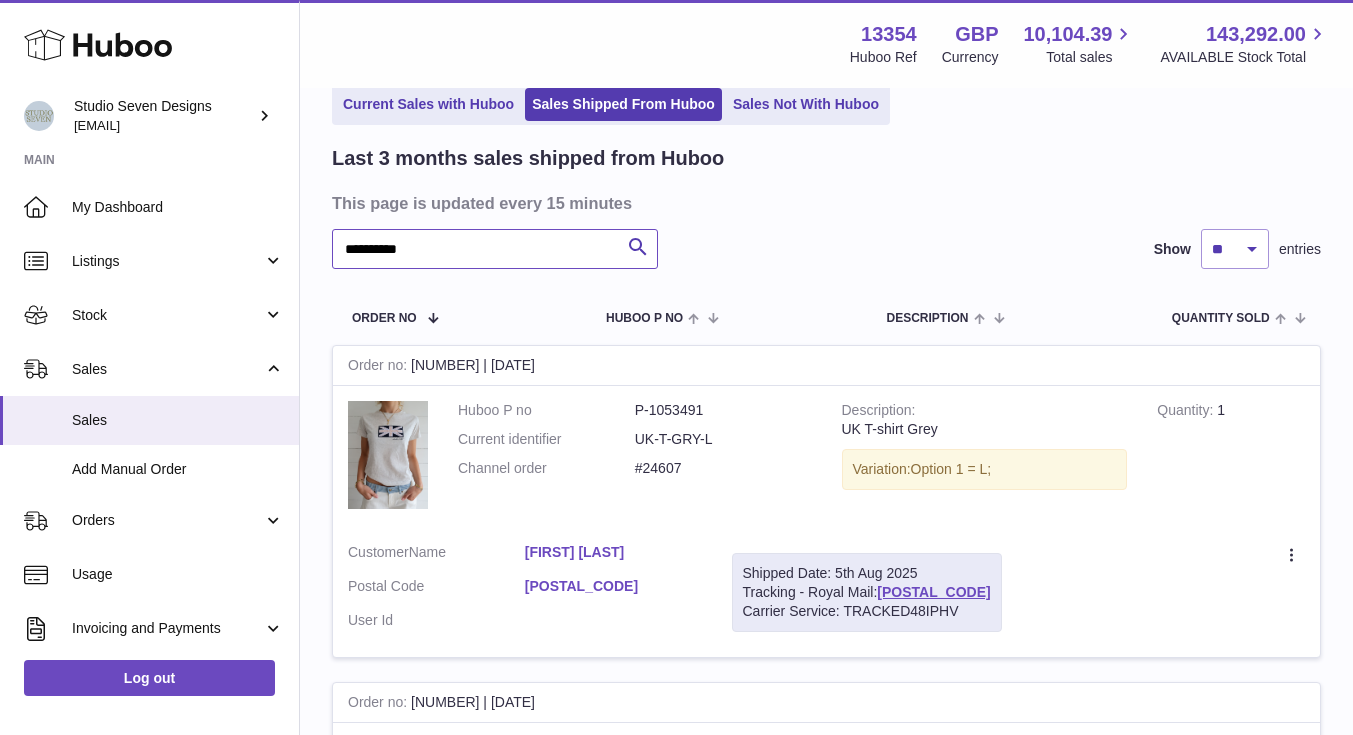 scroll, scrollTop: 99, scrollLeft: 0, axis: vertical 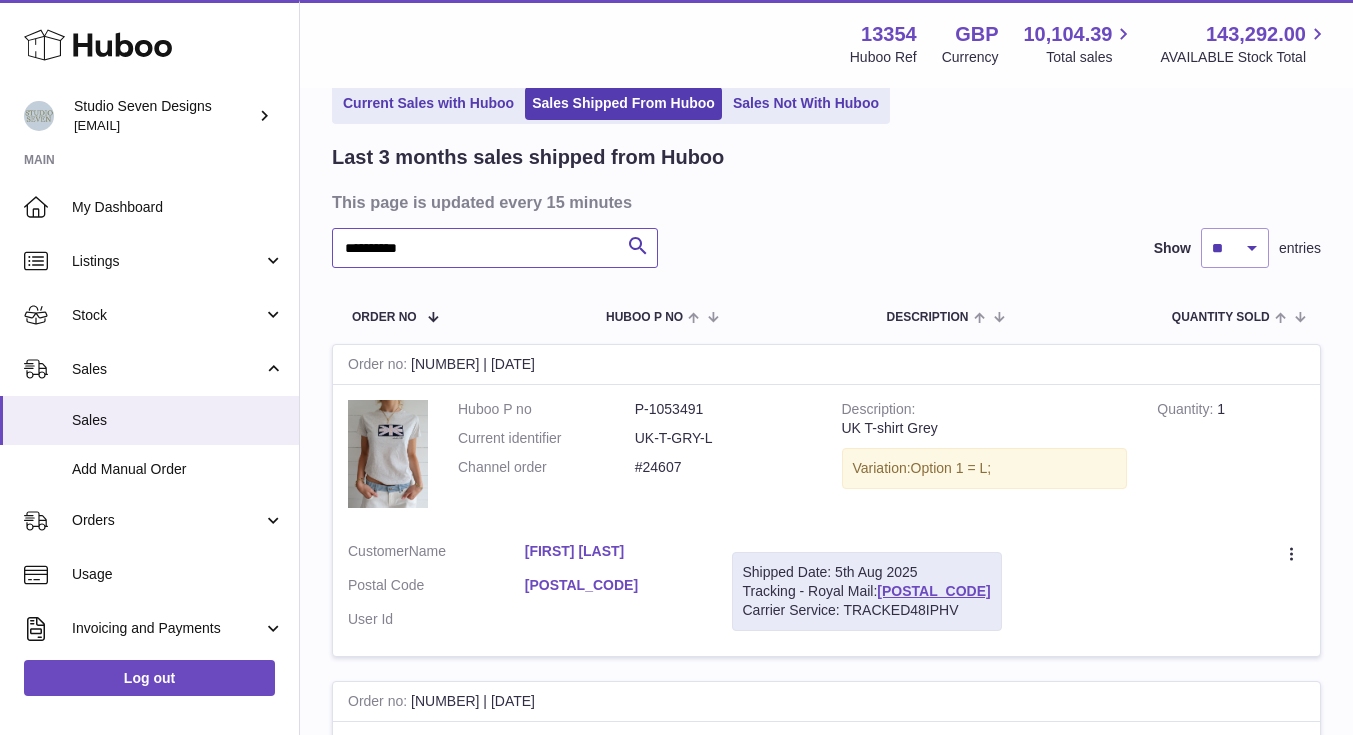 type on "**********" 